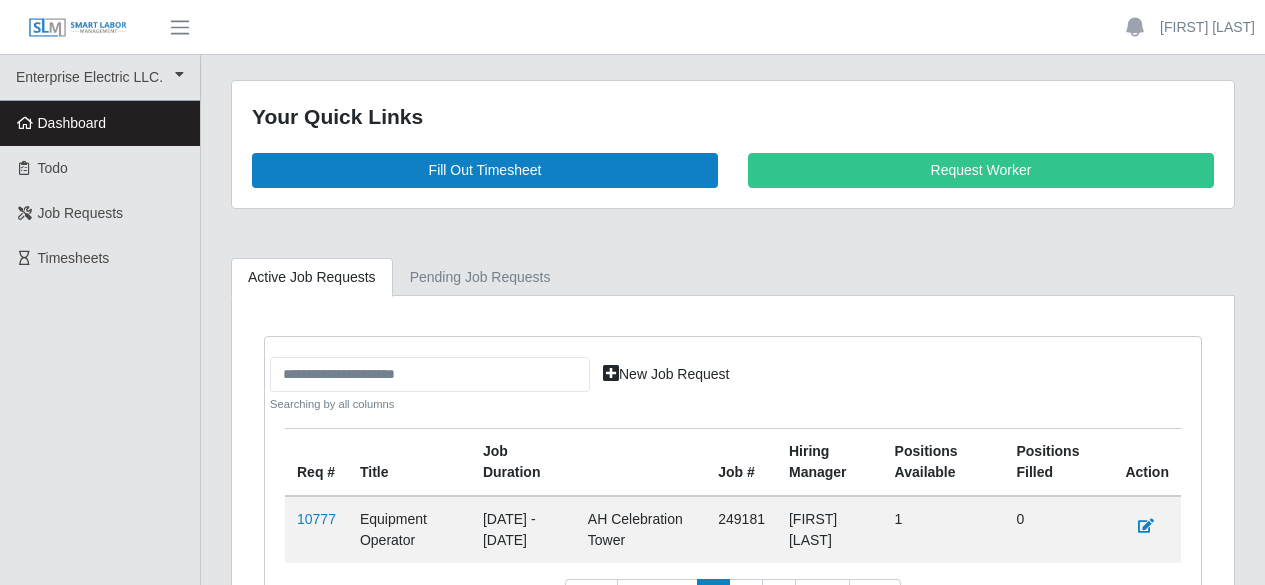 scroll, scrollTop: 0, scrollLeft: 0, axis: both 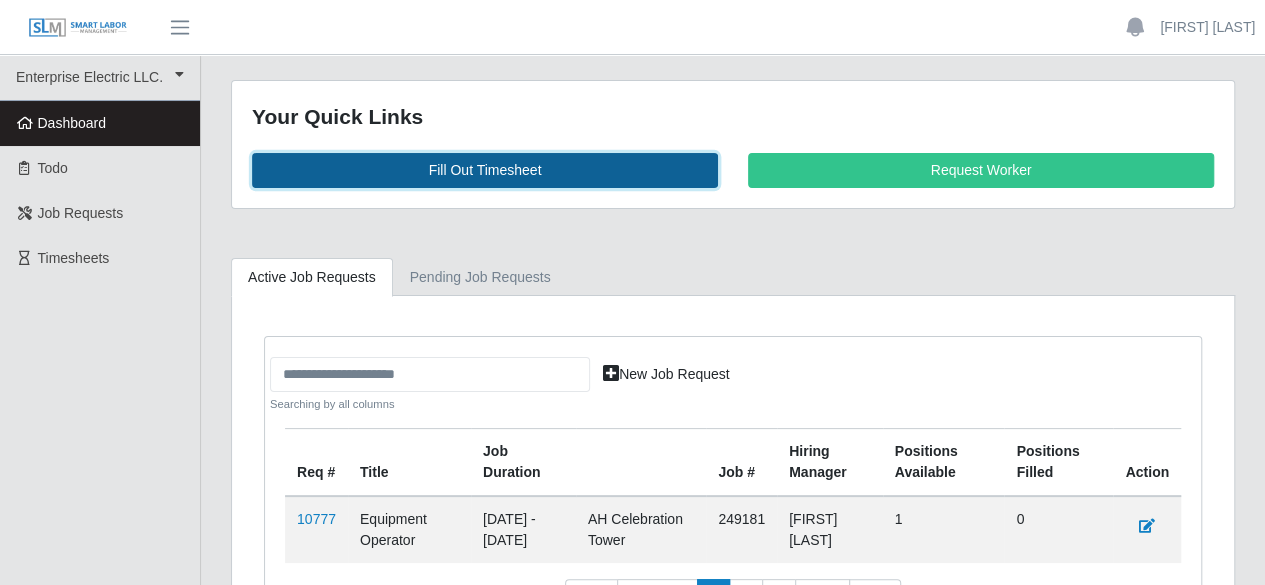 click on "Fill Out Timesheet" at bounding box center (485, 170) 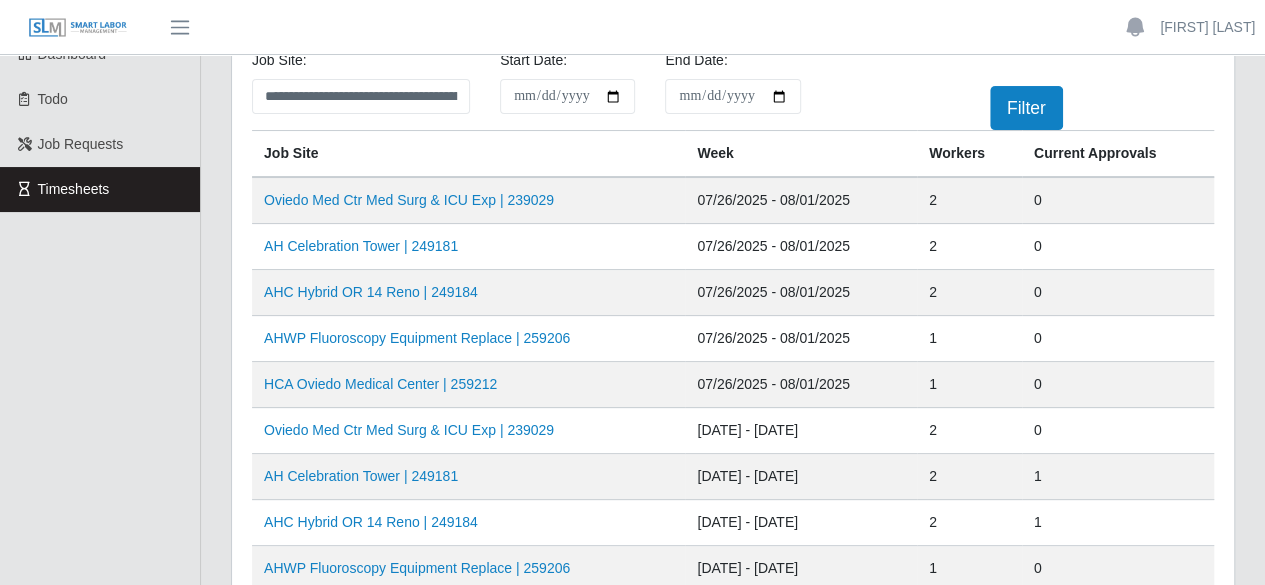 scroll, scrollTop: 100, scrollLeft: 0, axis: vertical 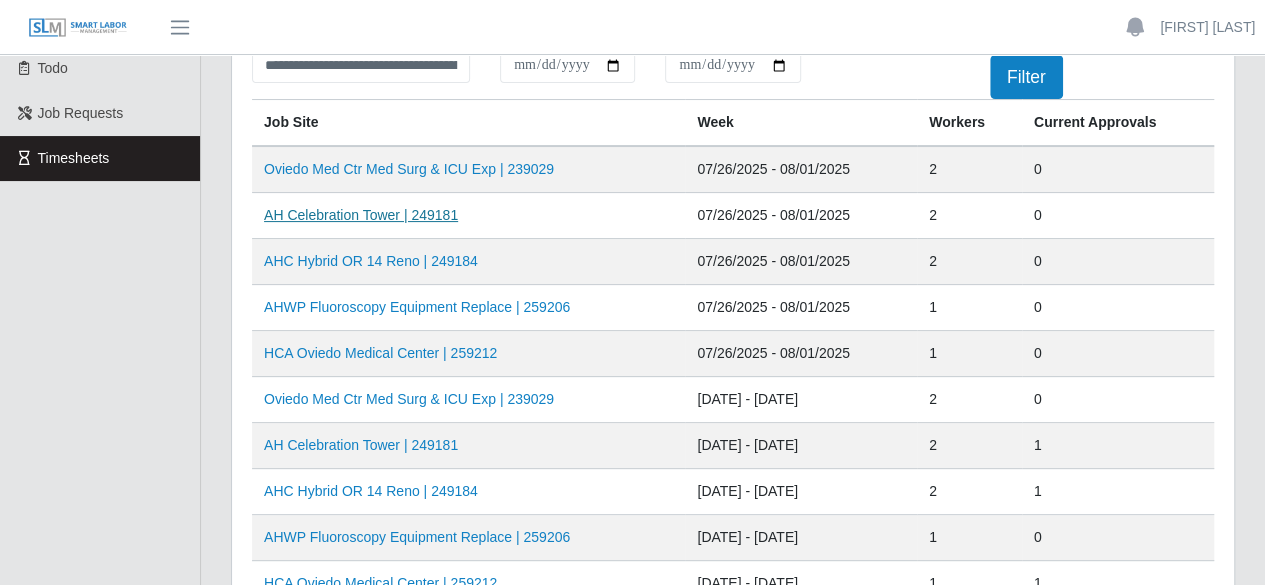 click on "AH Celebration Tower | 249181" at bounding box center (361, 215) 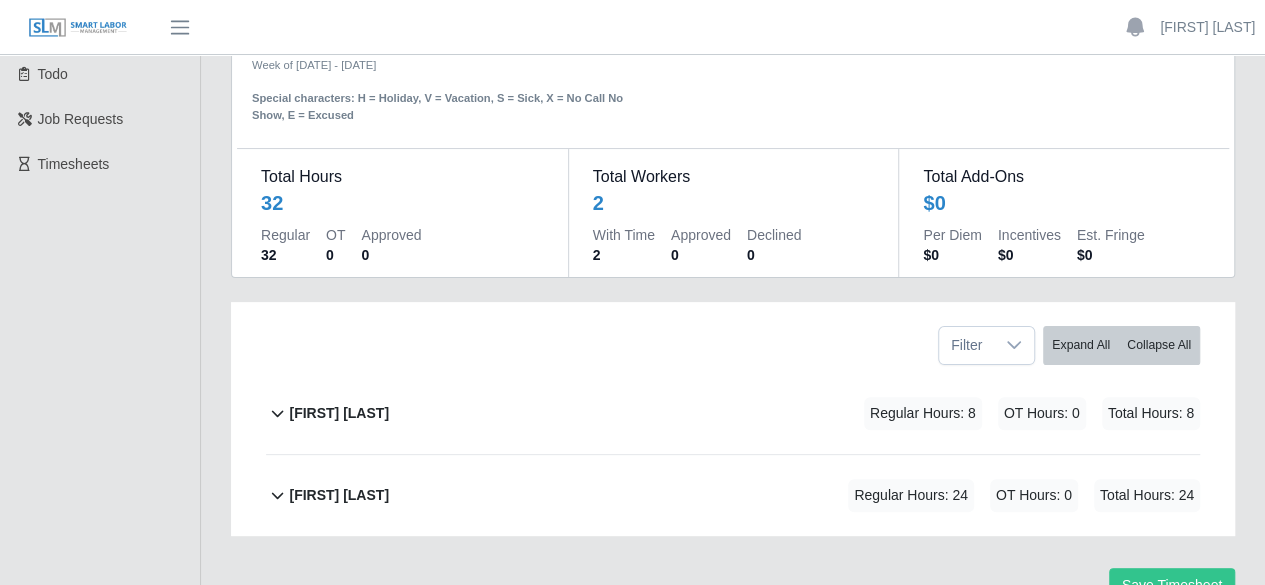 scroll, scrollTop: 190, scrollLeft: 0, axis: vertical 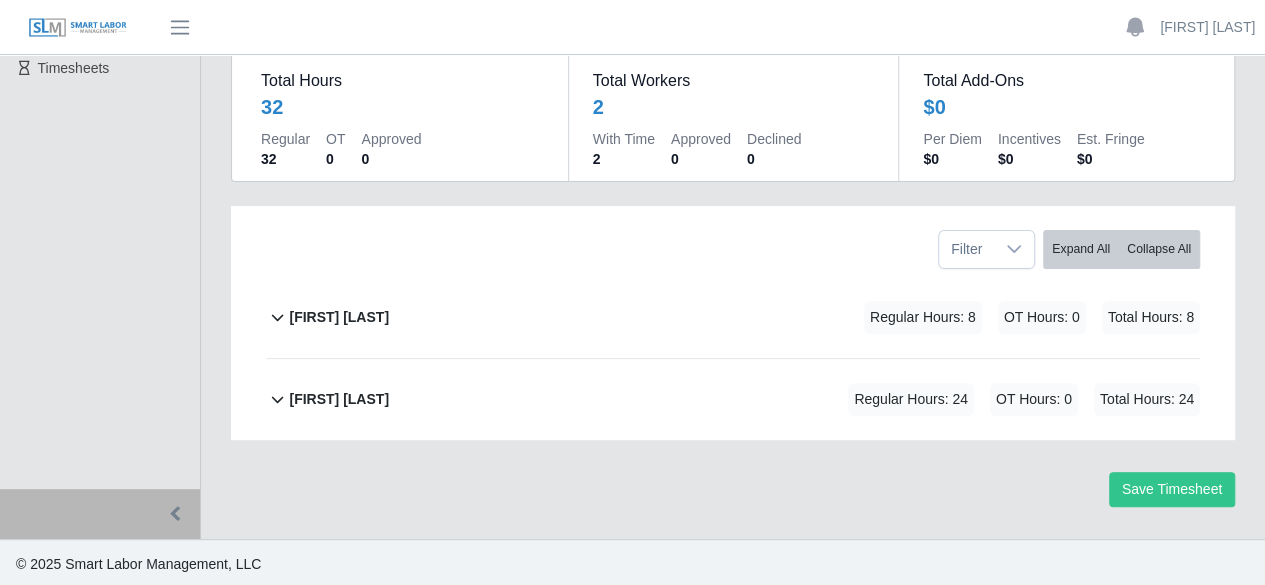 click on "Marlin Guerrero" at bounding box center [339, 317] 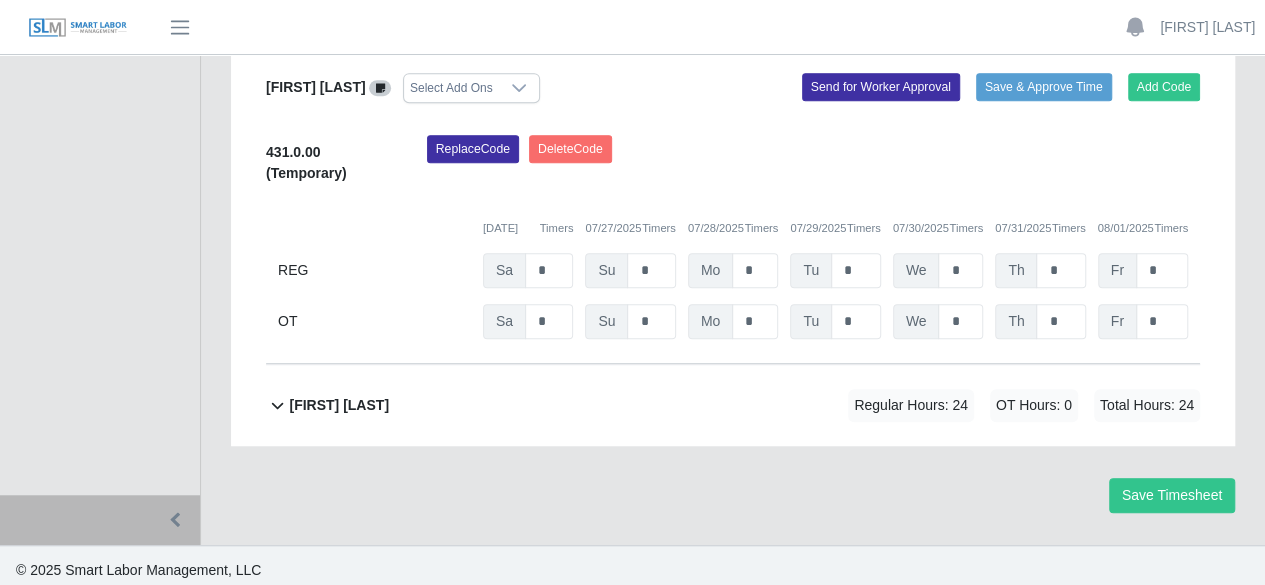 scroll, scrollTop: 504, scrollLeft: 0, axis: vertical 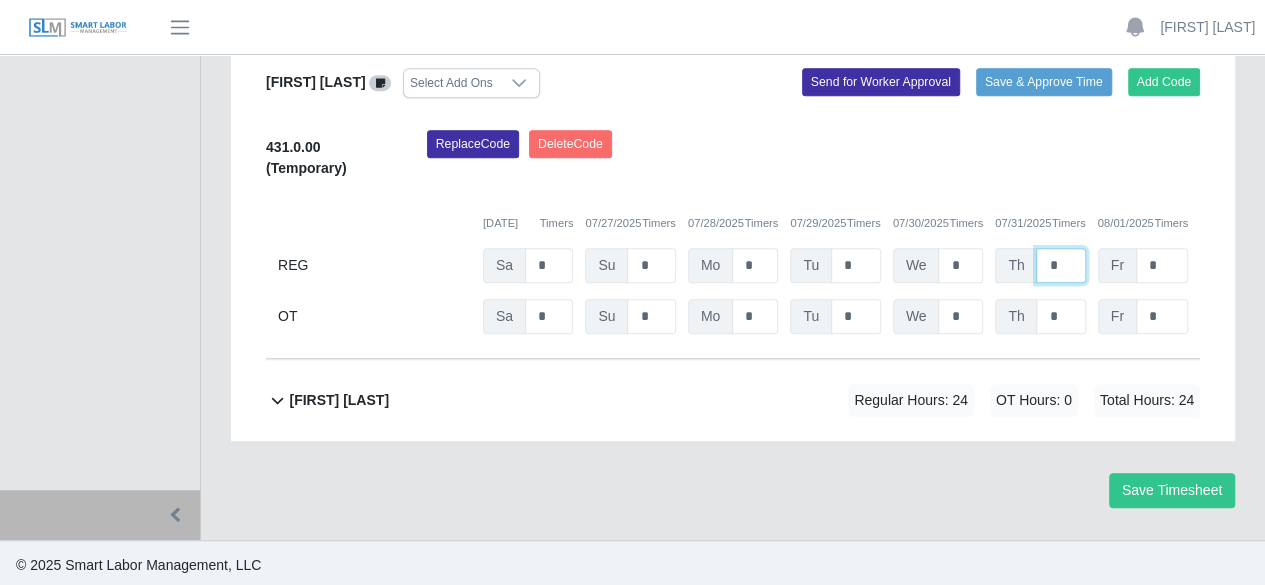 click on "*" at bounding box center [1060, 265] 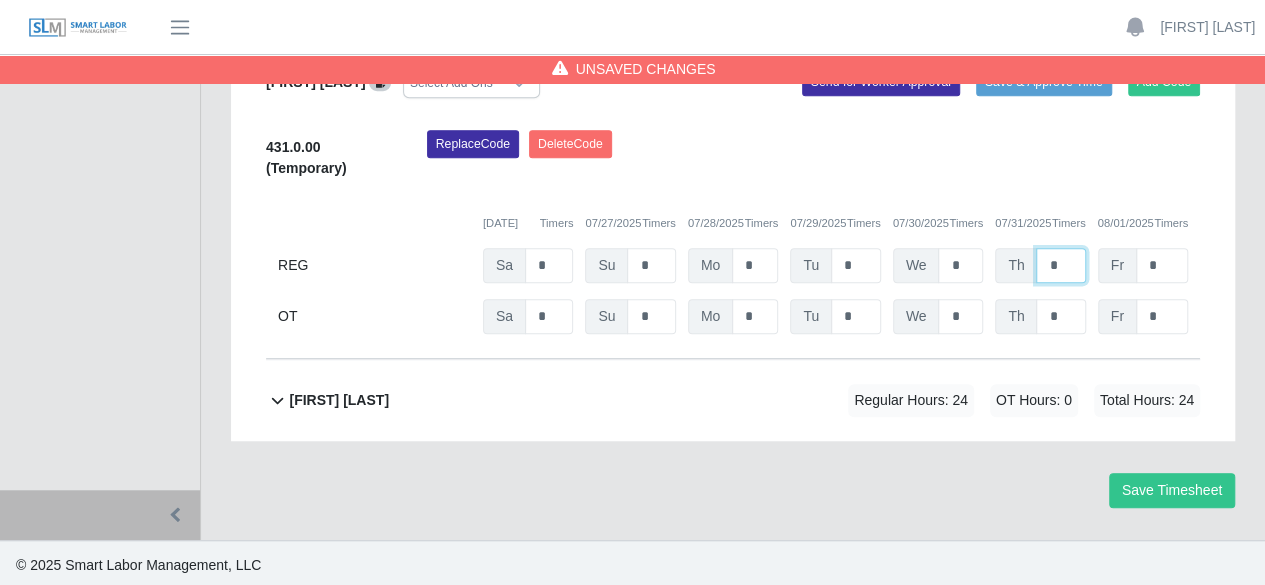 type on "*" 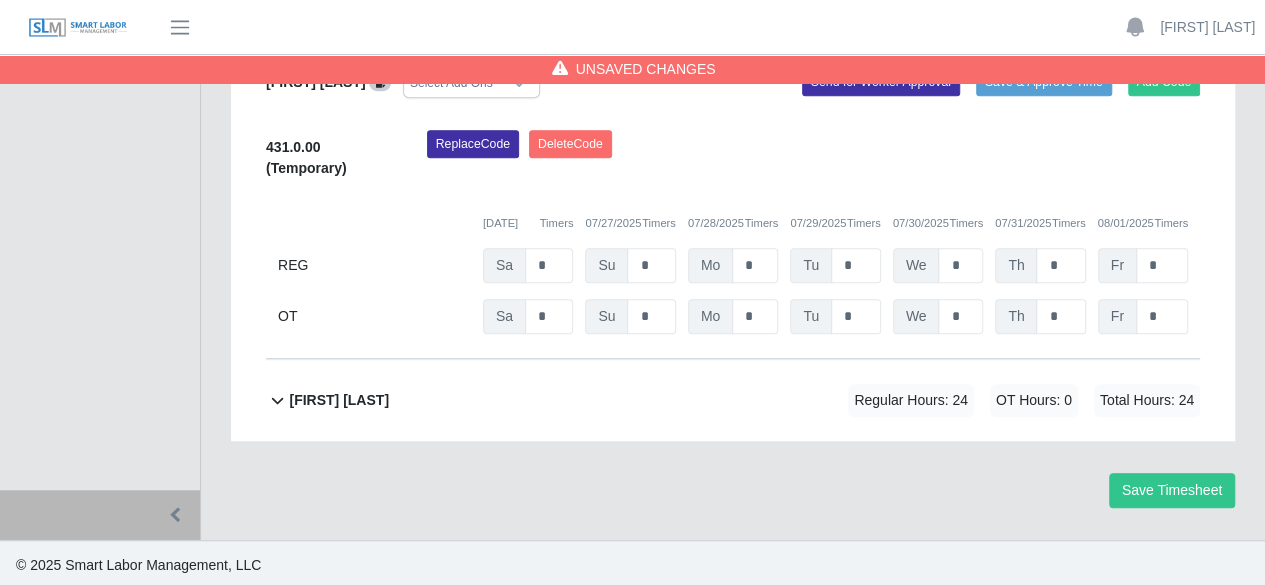click on "pedro alvarez" at bounding box center [339, 400] 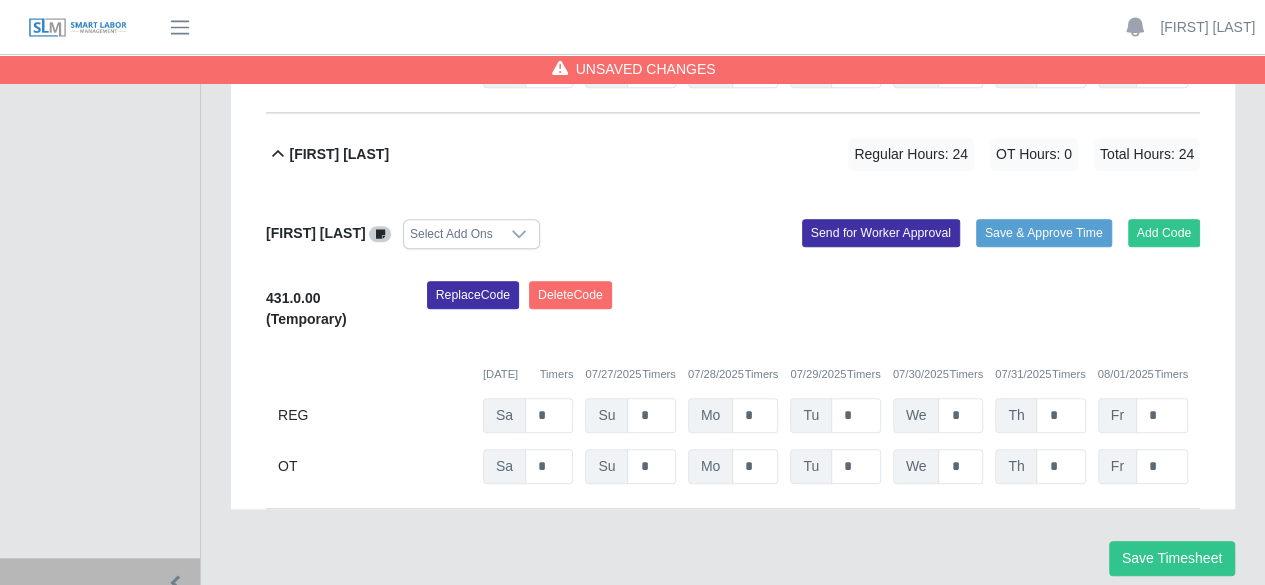 scroll, scrollTop: 718, scrollLeft: 0, axis: vertical 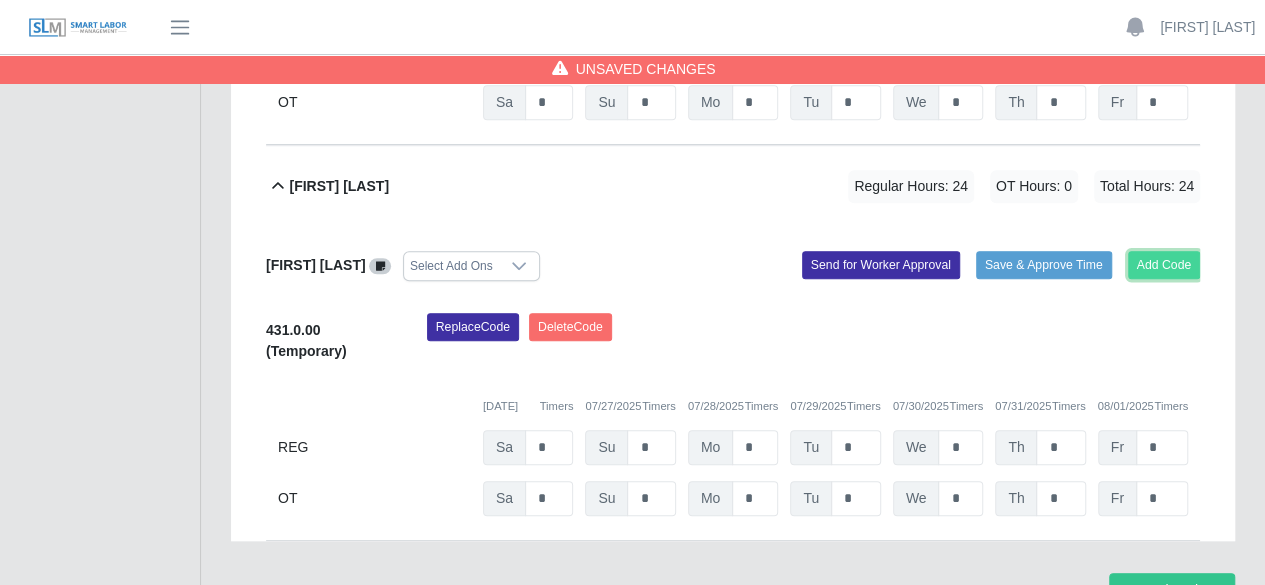 click on "Add Code" 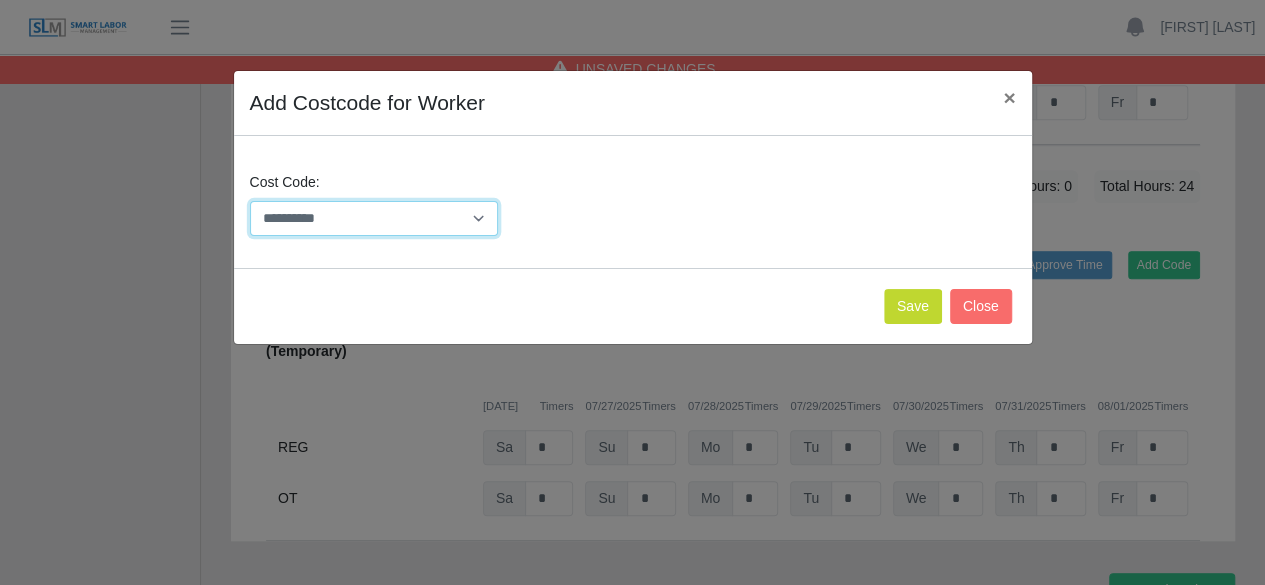 click on "**********" at bounding box center [374, 218] 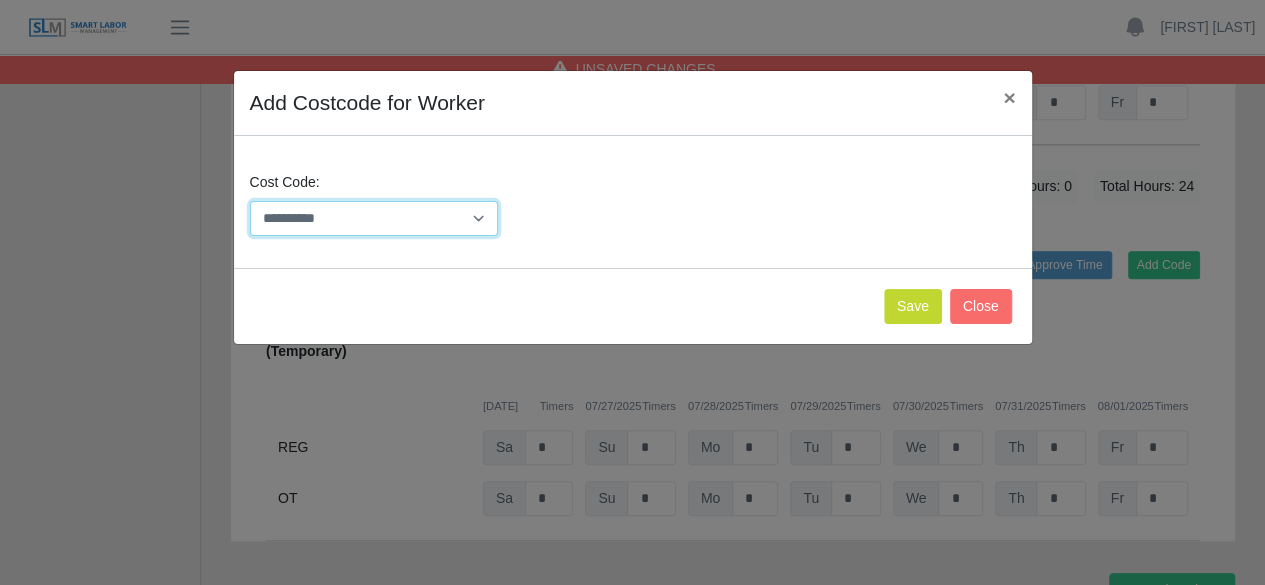 select on "**********" 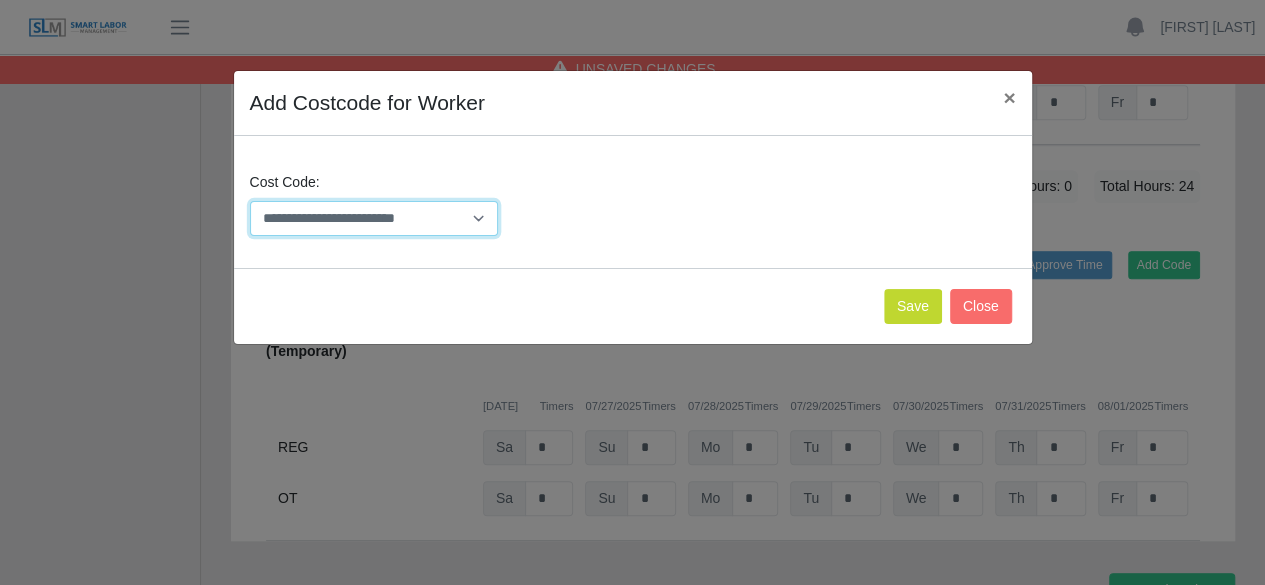 click on "**********" at bounding box center [374, 218] 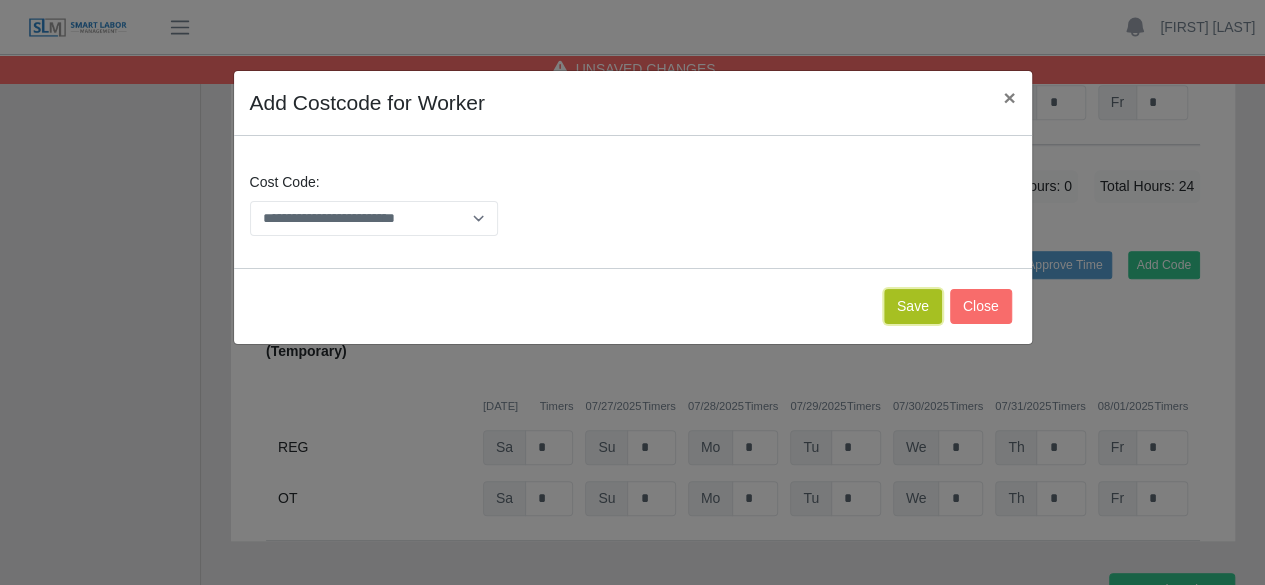 click on "Save" 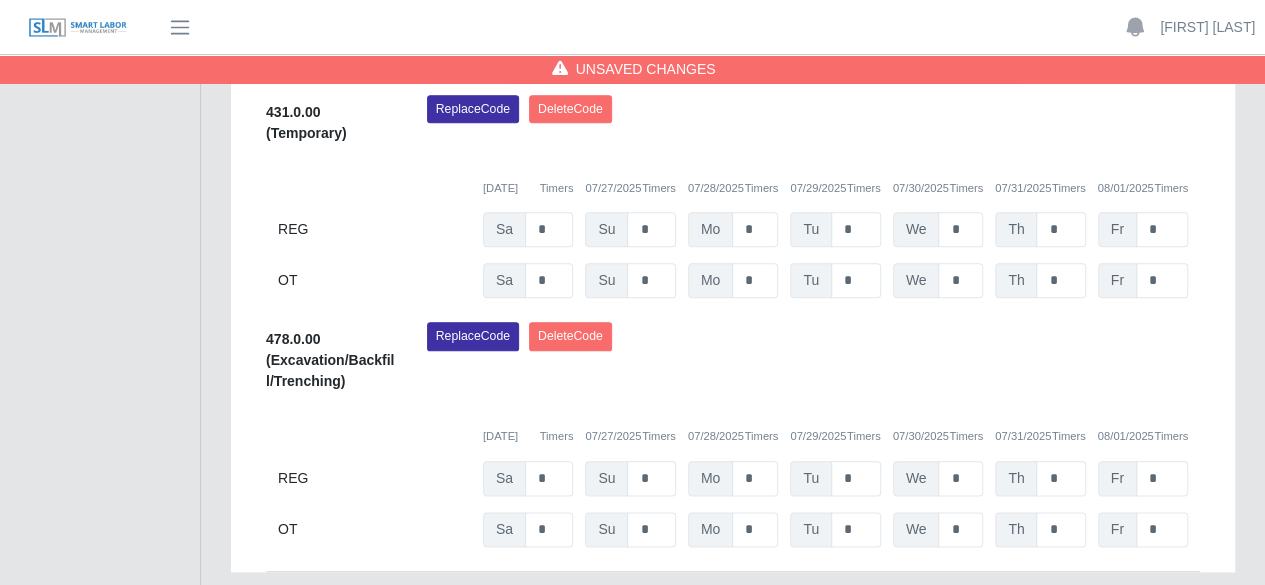 scroll, scrollTop: 967, scrollLeft: 0, axis: vertical 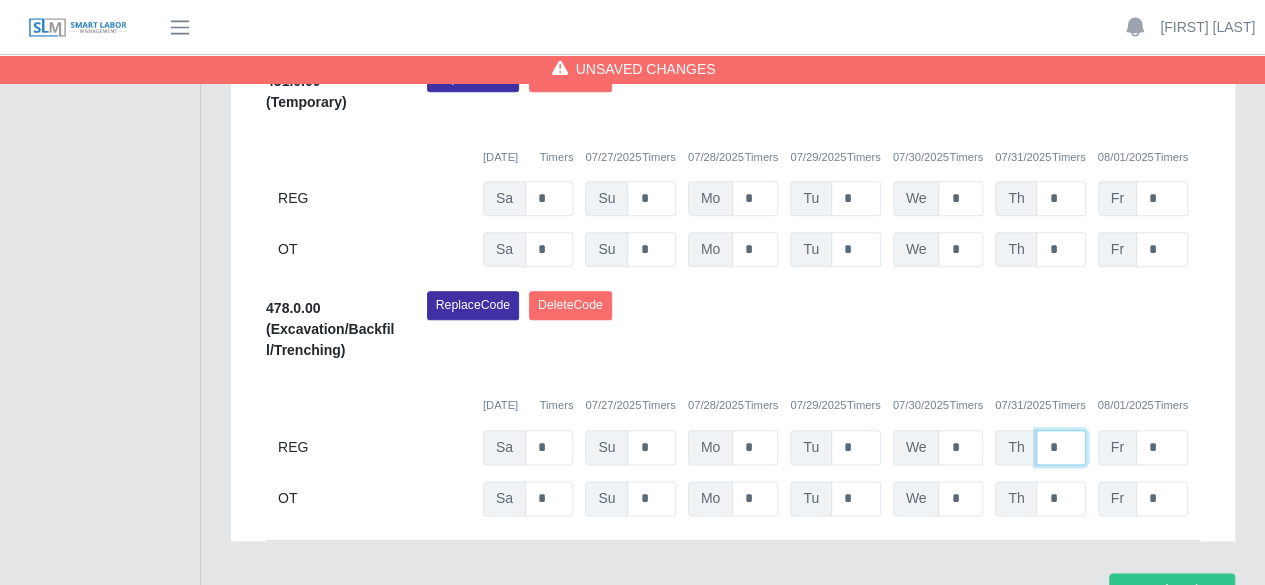 click on "*" at bounding box center (1060, 447) 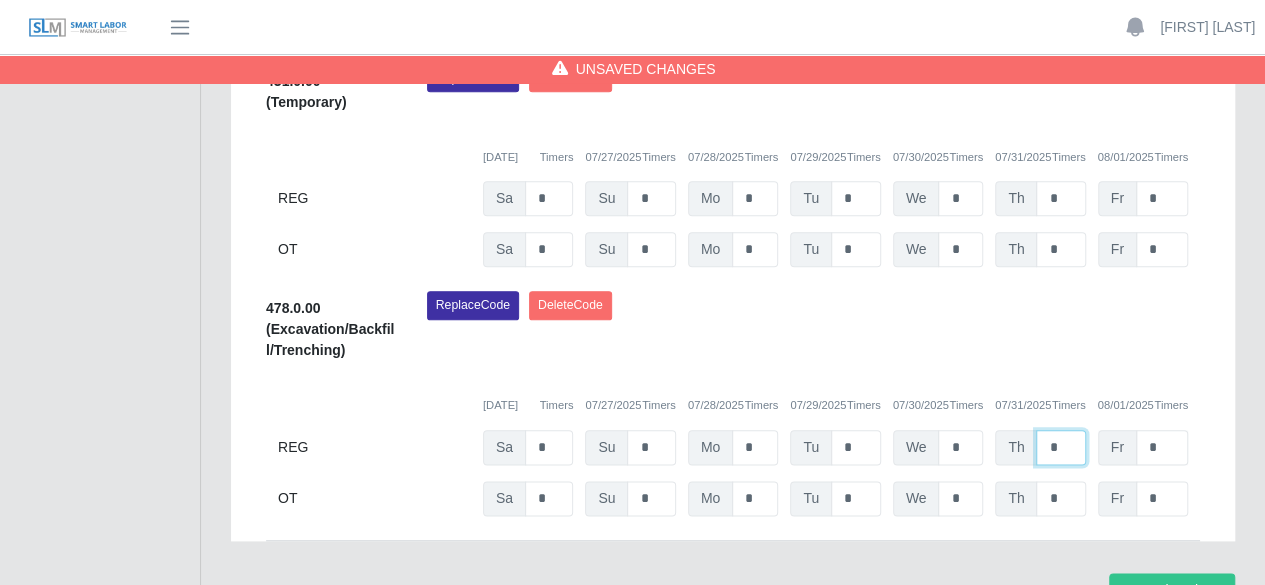 type on "*" 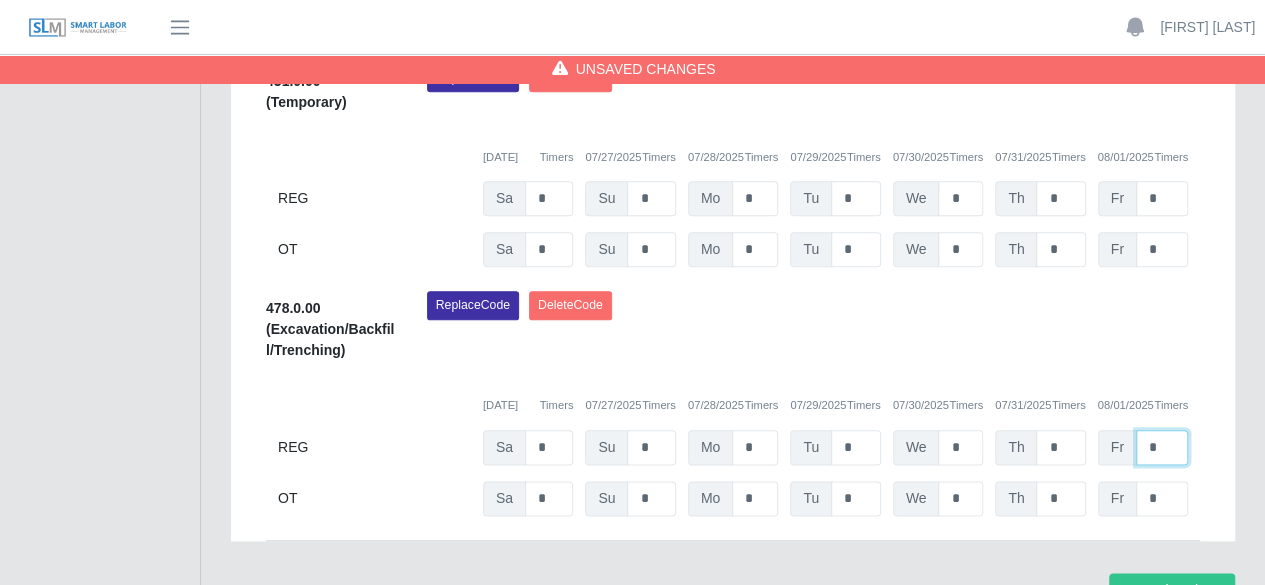 click on "*" at bounding box center (1162, 447) 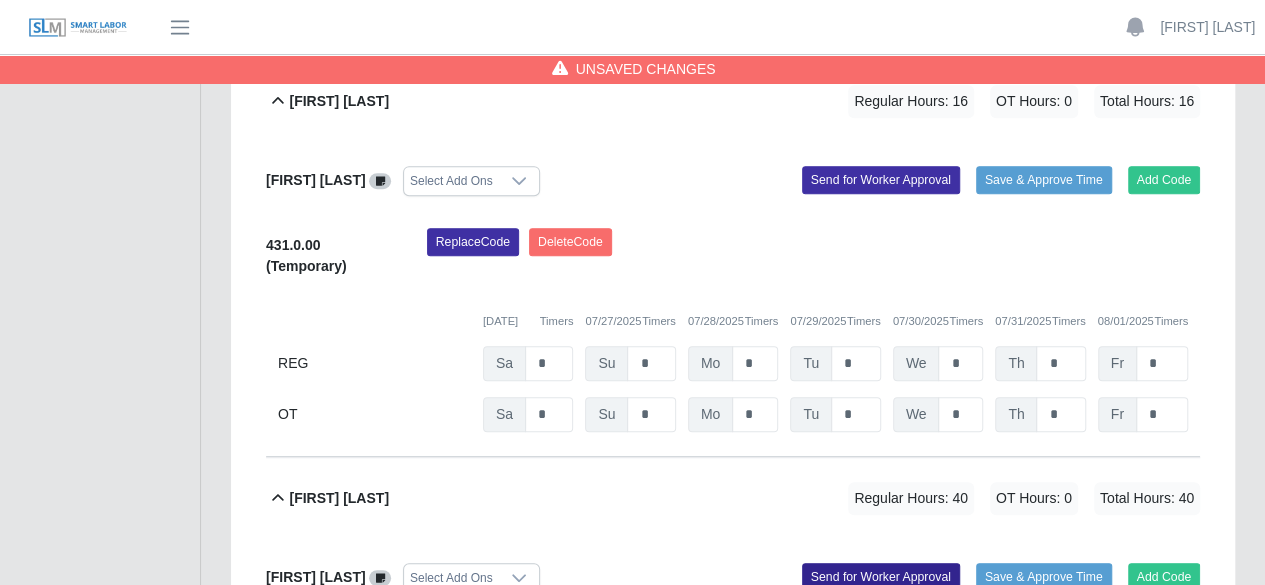 scroll, scrollTop: 367, scrollLeft: 0, axis: vertical 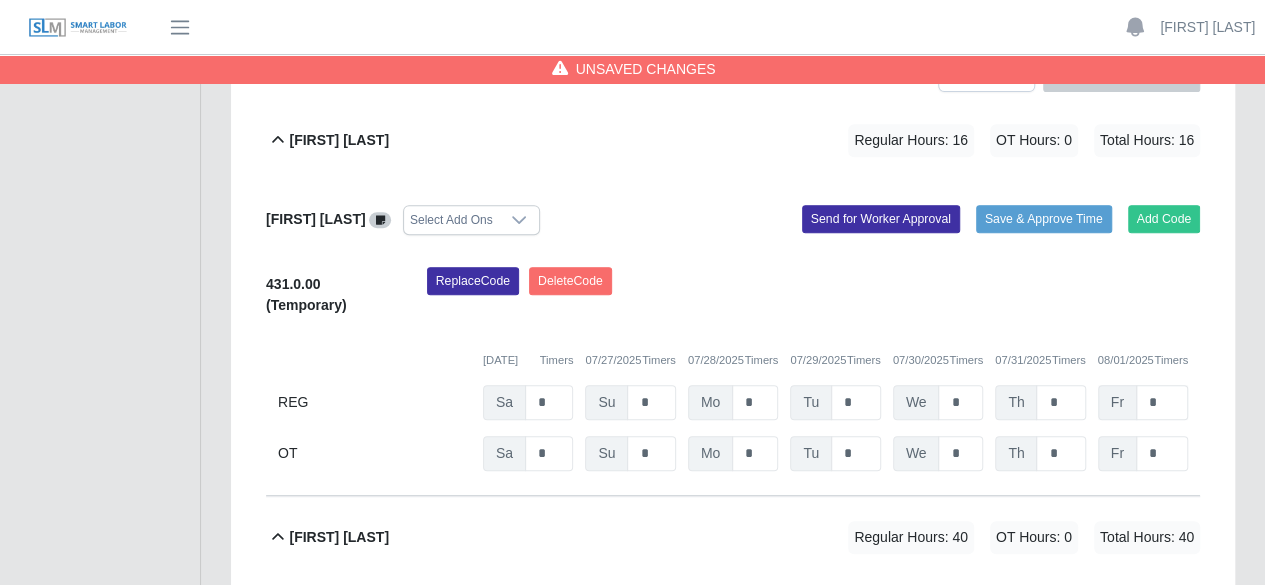 type on "*" 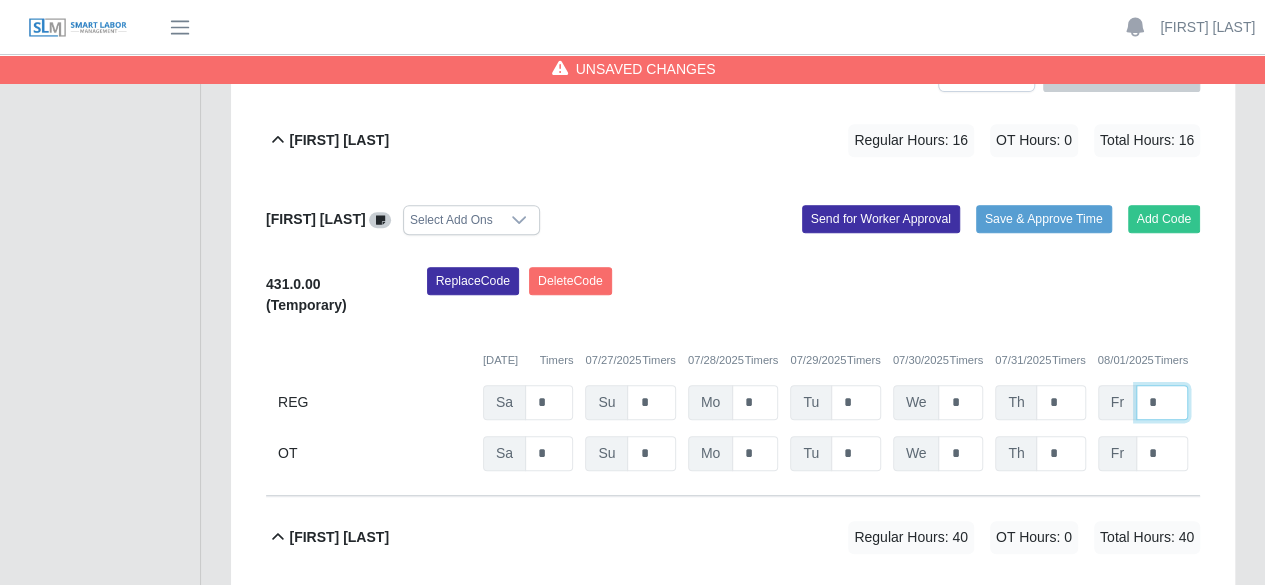 click on "*" at bounding box center (1162, 402) 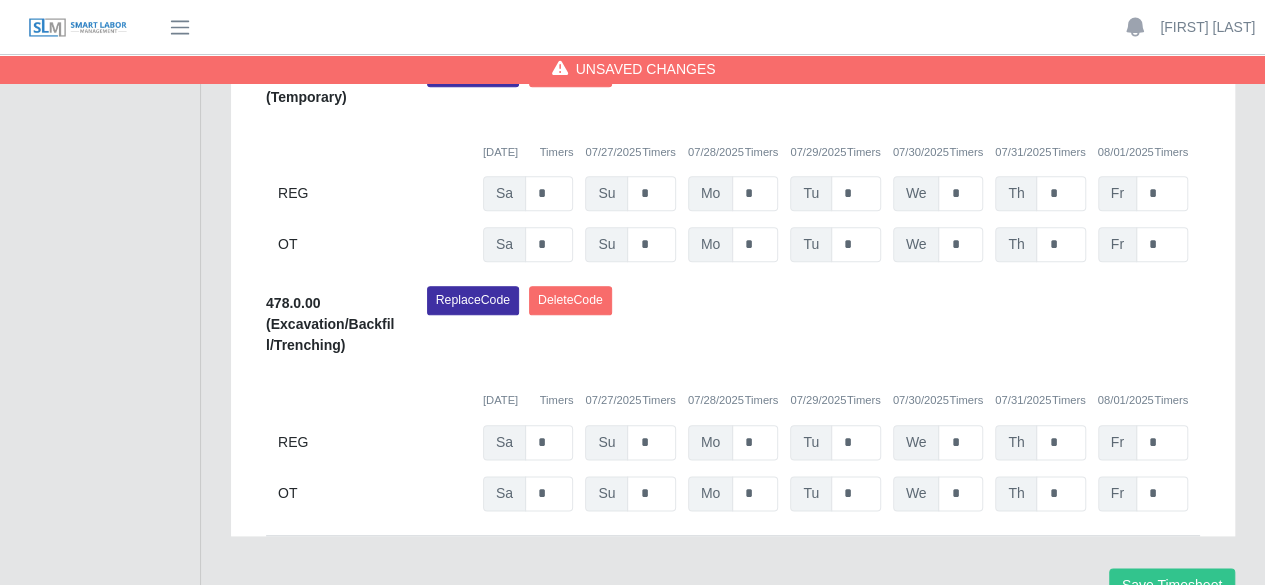 scroll, scrollTop: 1067, scrollLeft: 0, axis: vertical 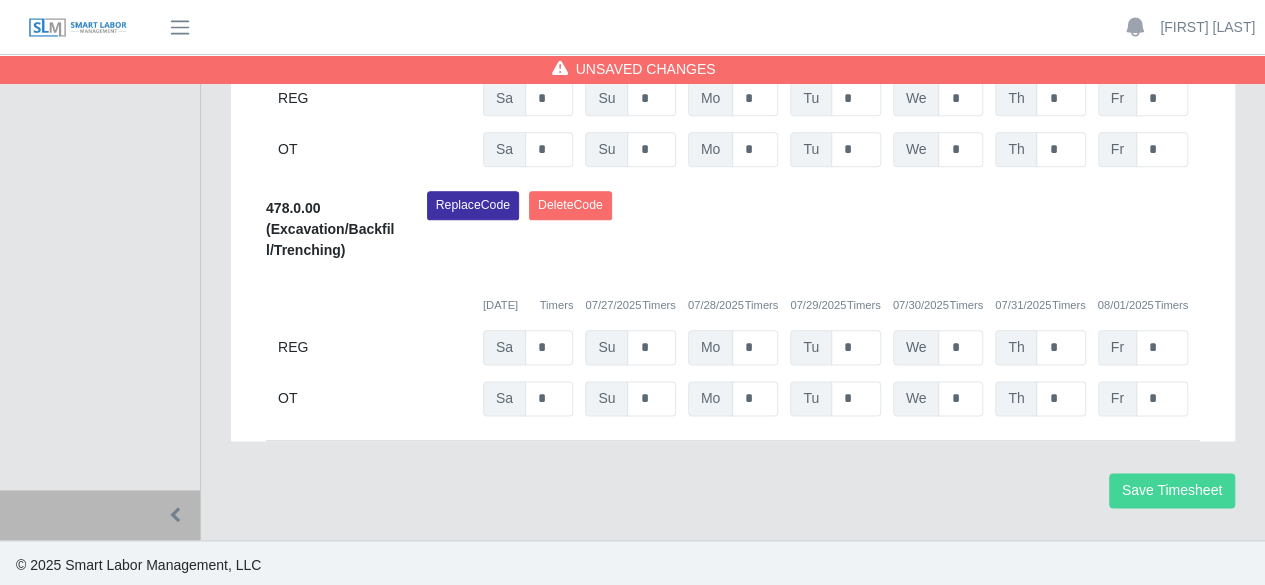 type on "*" 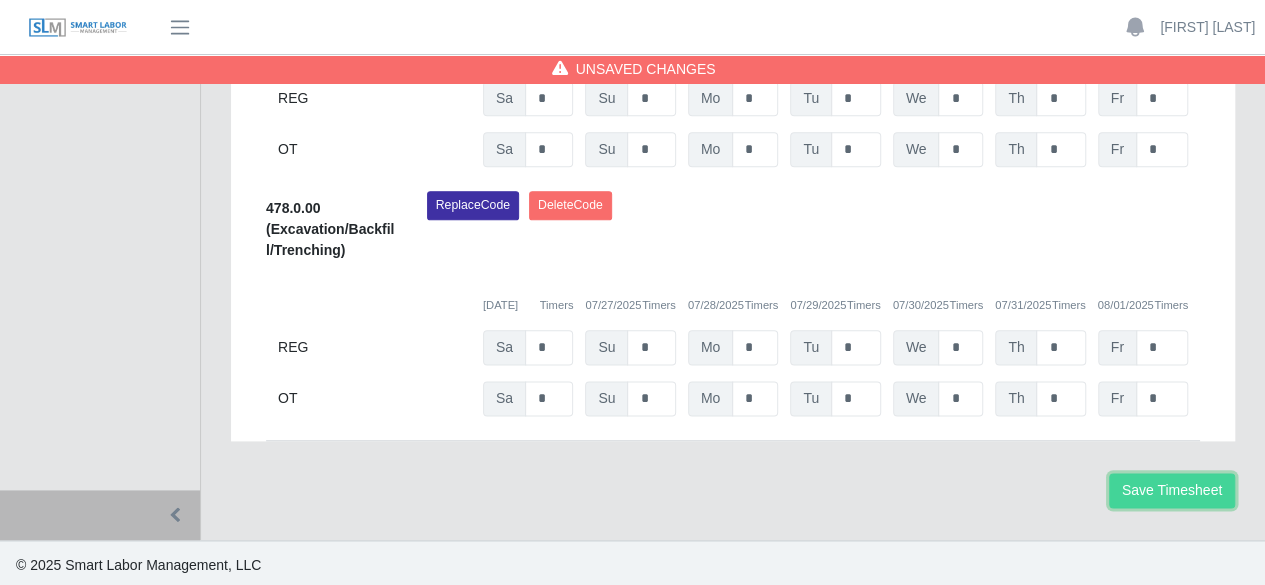 click on "Save
Timesheet" at bounding box center (1172, 490) 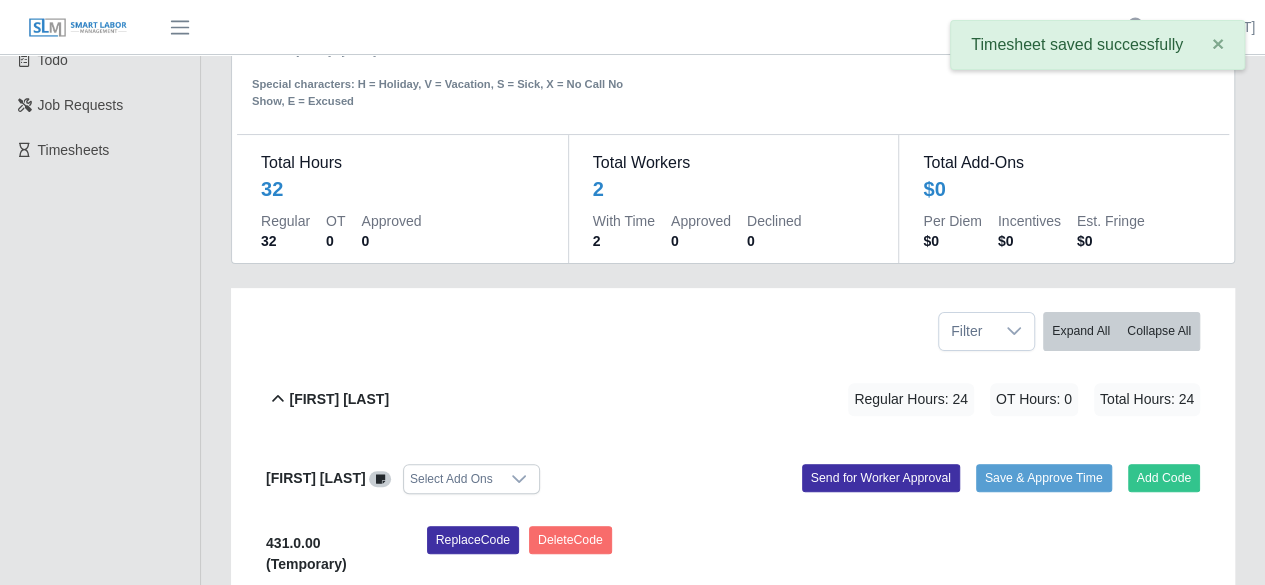 scroll, scrollTop: 67, scrollLeft: 0, axis: vertical 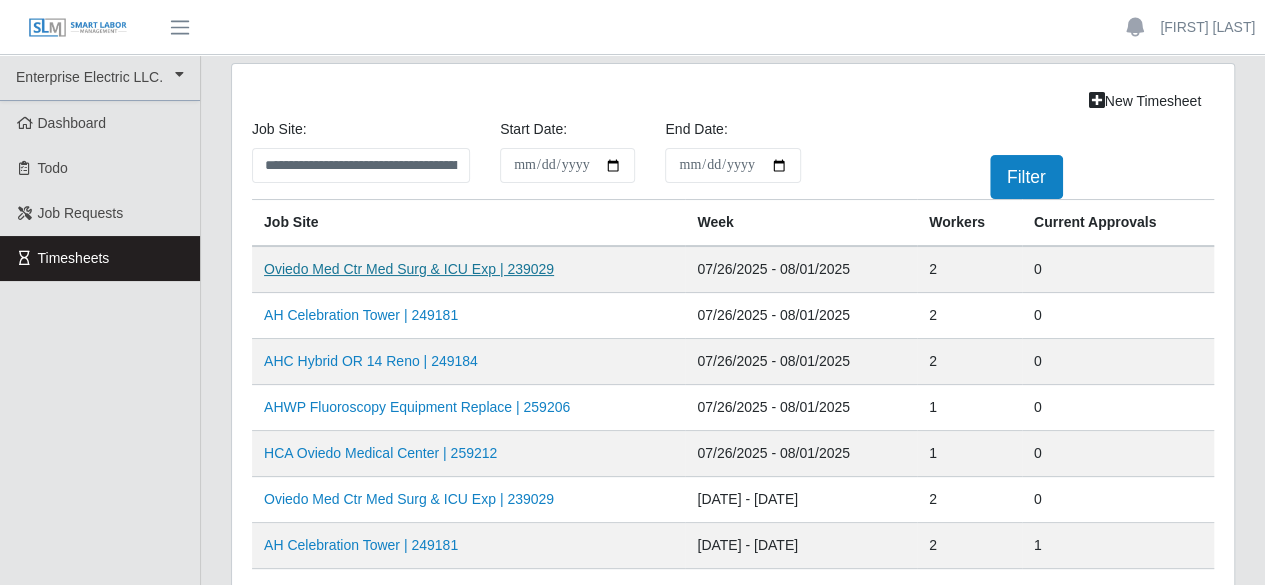 click on "Oviedo Med Ctr Med Surg & ICU Exp | 239029" at bounding box center [409, 269] 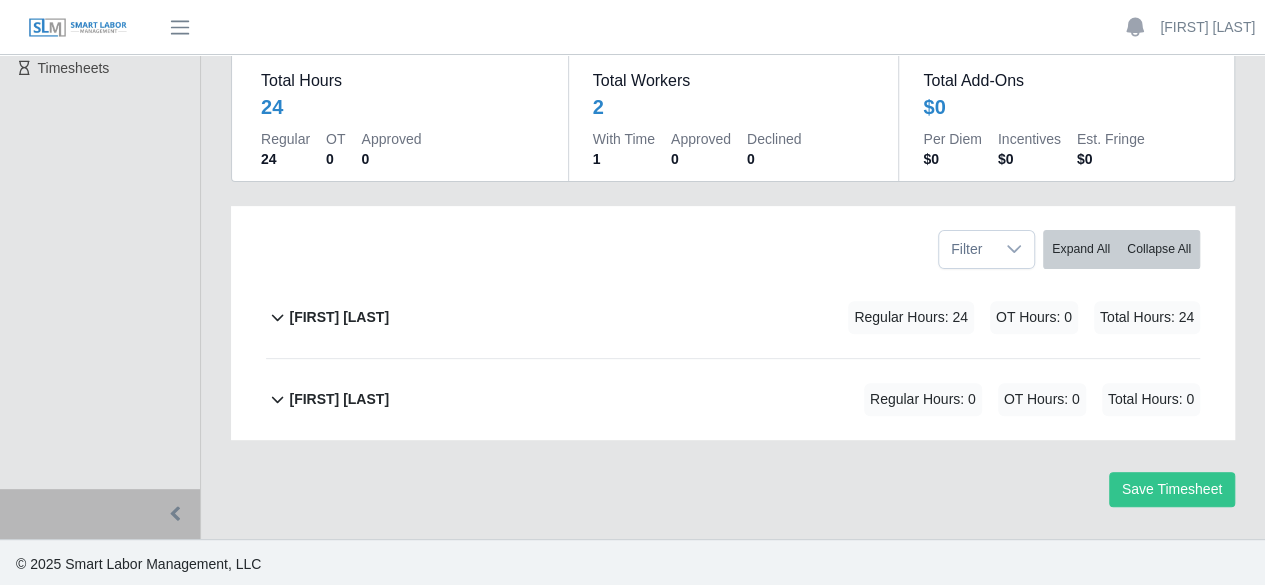 scroll, scrollTop: 0, scrollLeft: 0, axis: both 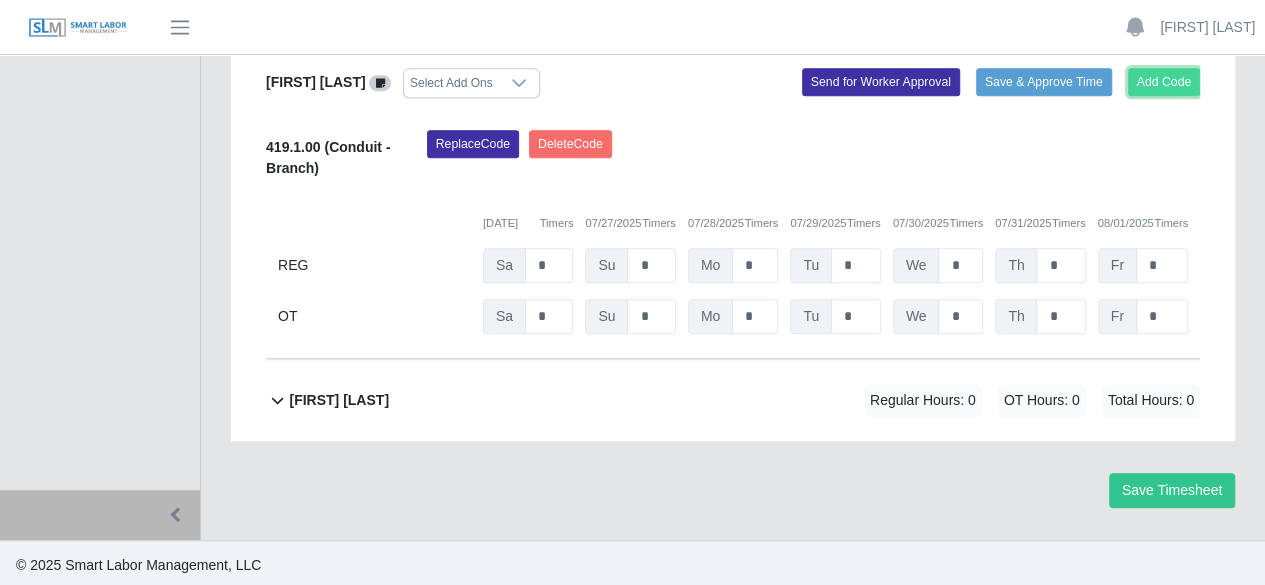 click on "Add Code" 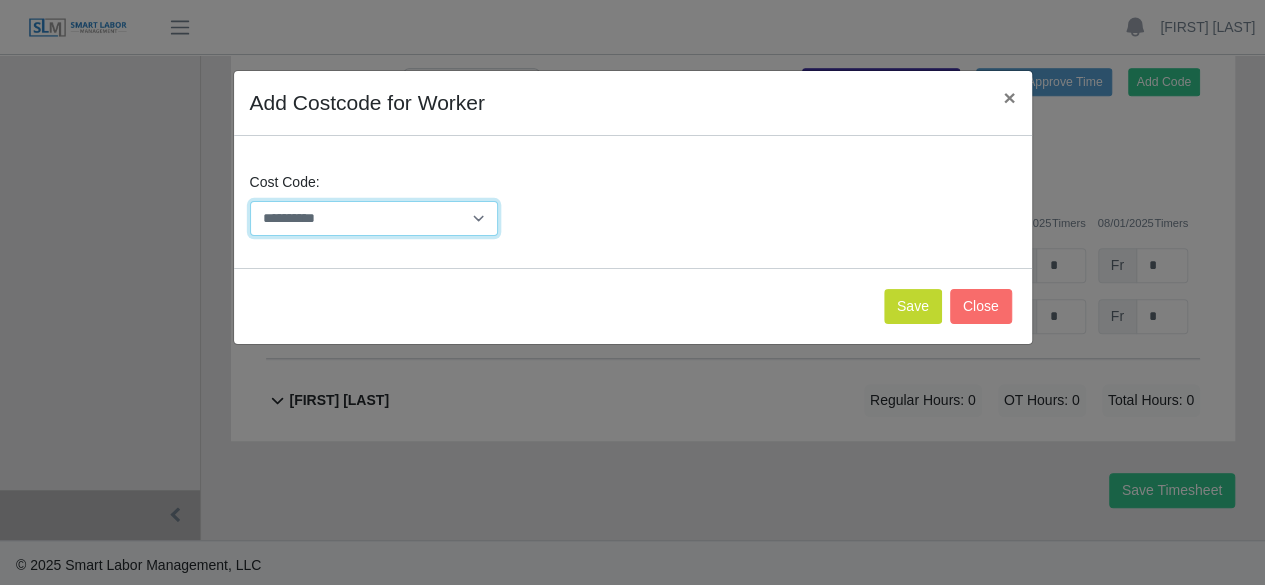 click on "**********" at bounding box center (374, 218) 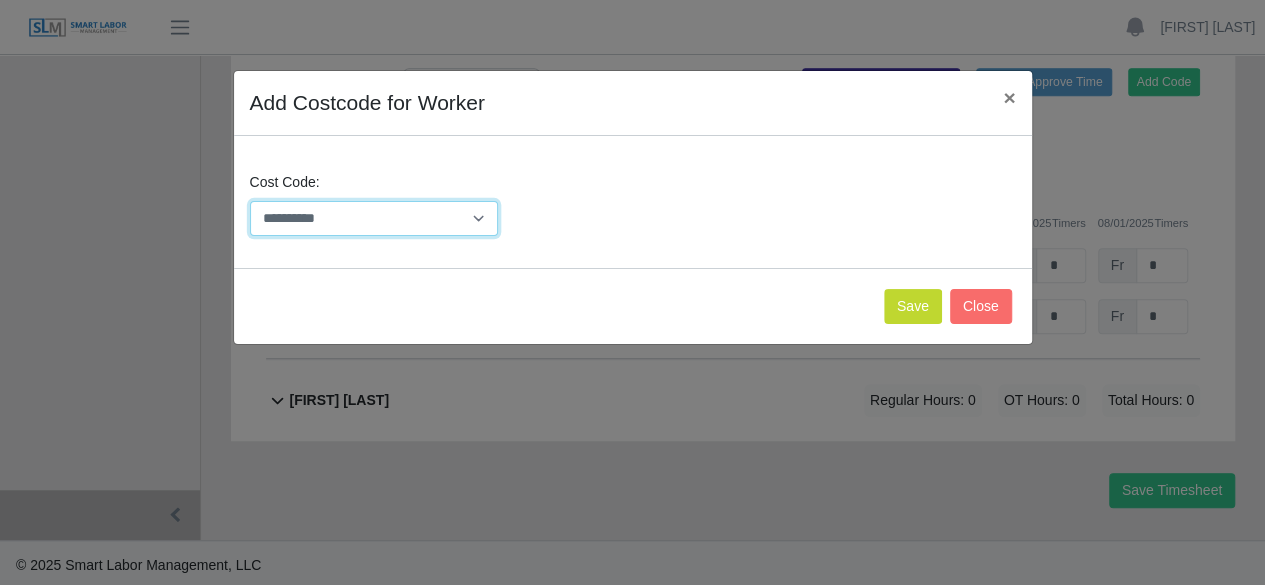 select on "**********" 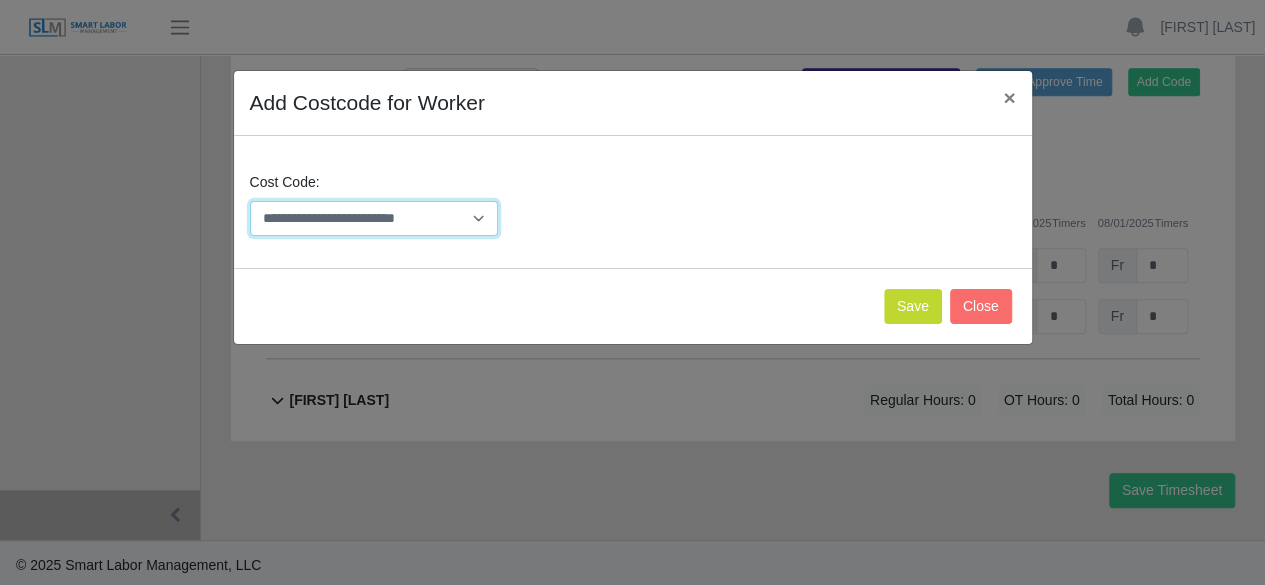 click on "**********" at bounding box center (374, 218) 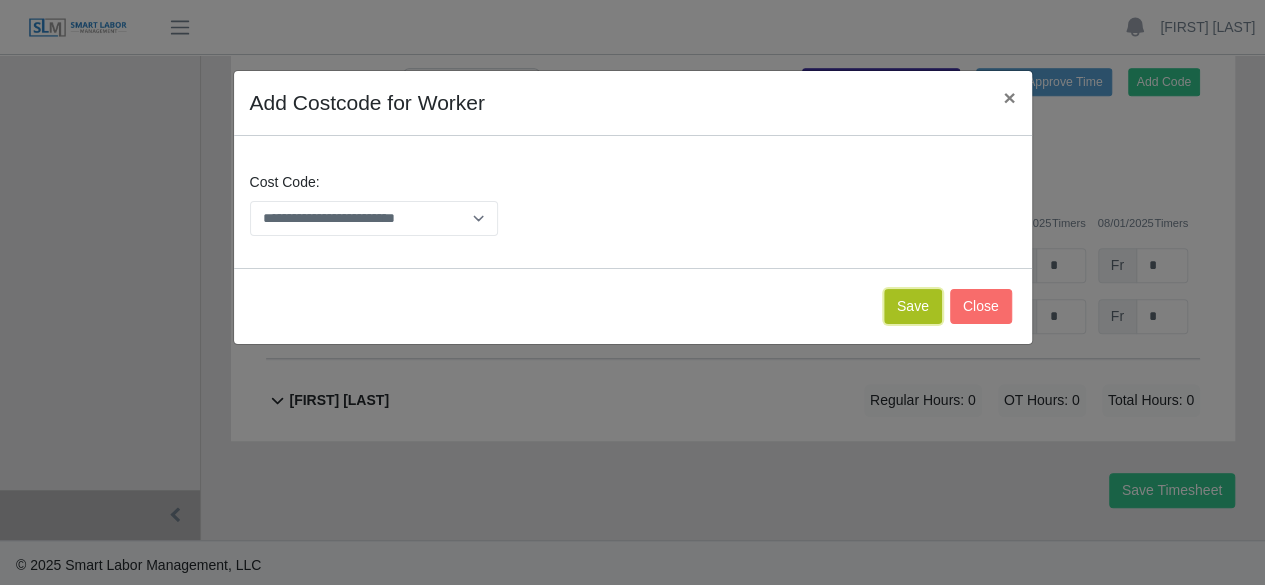 click on "Save" 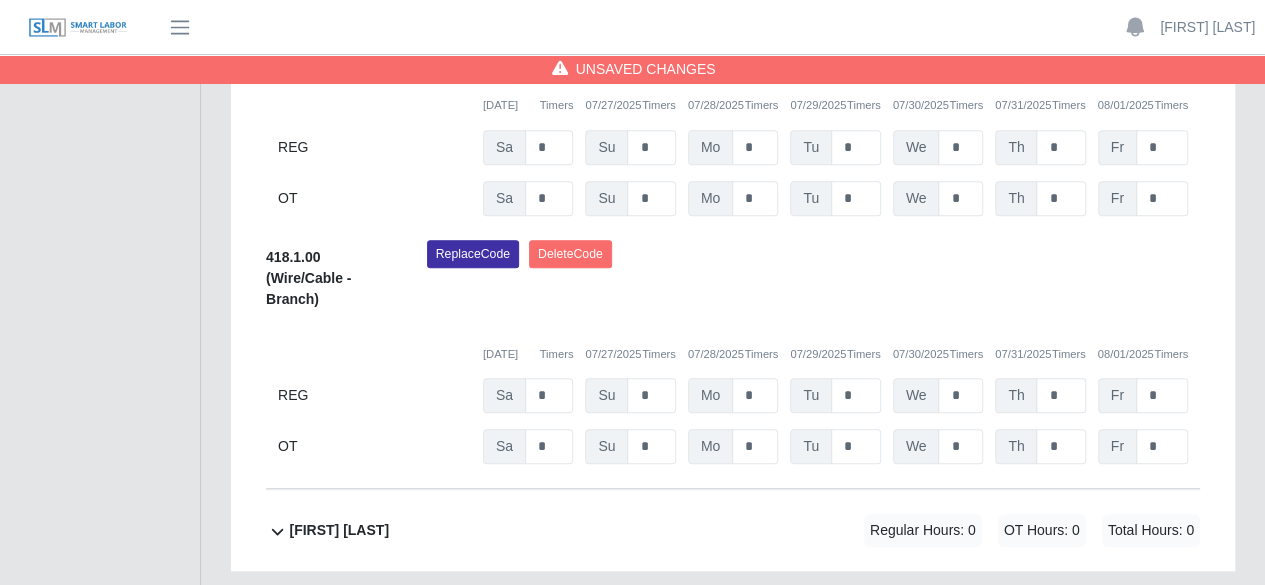 scroll, scrollTop: 653, scrollLeft: 0, axis: vertical 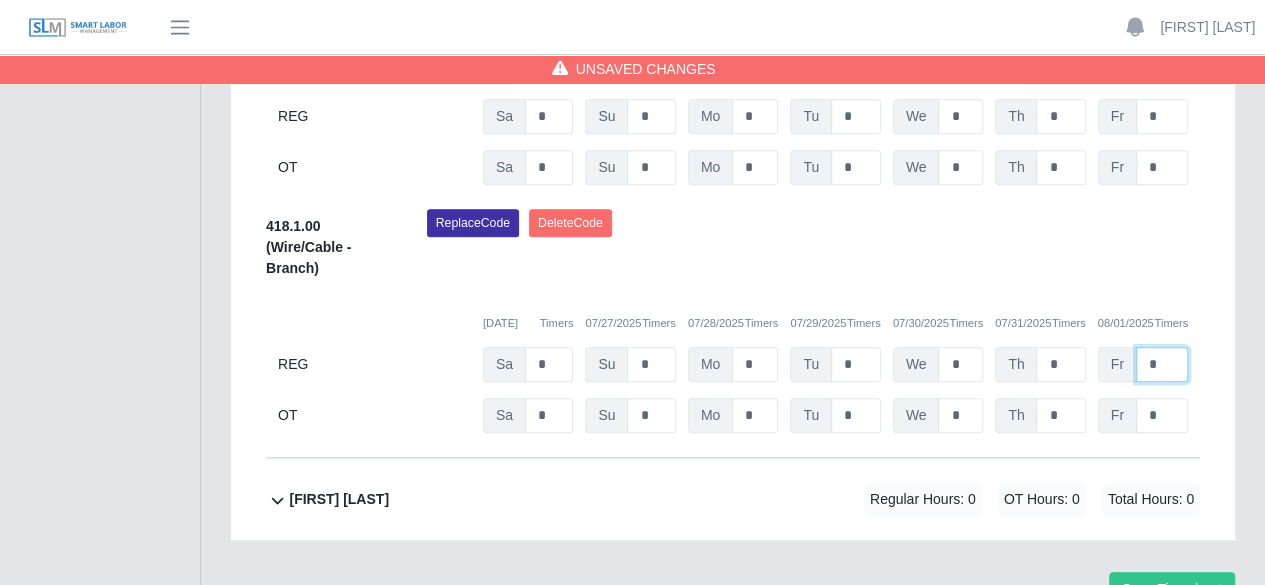 click on "*" at bounding box center [1162, 364] 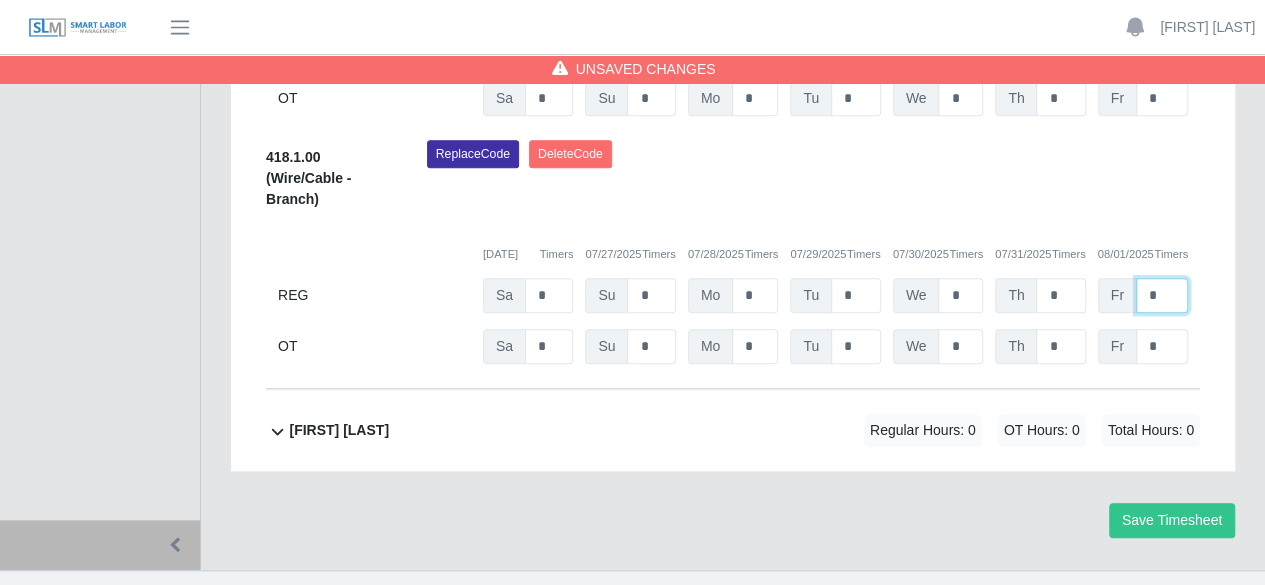 scroll, scrollTop: 753, scrollLeft: 0, axis: vertical 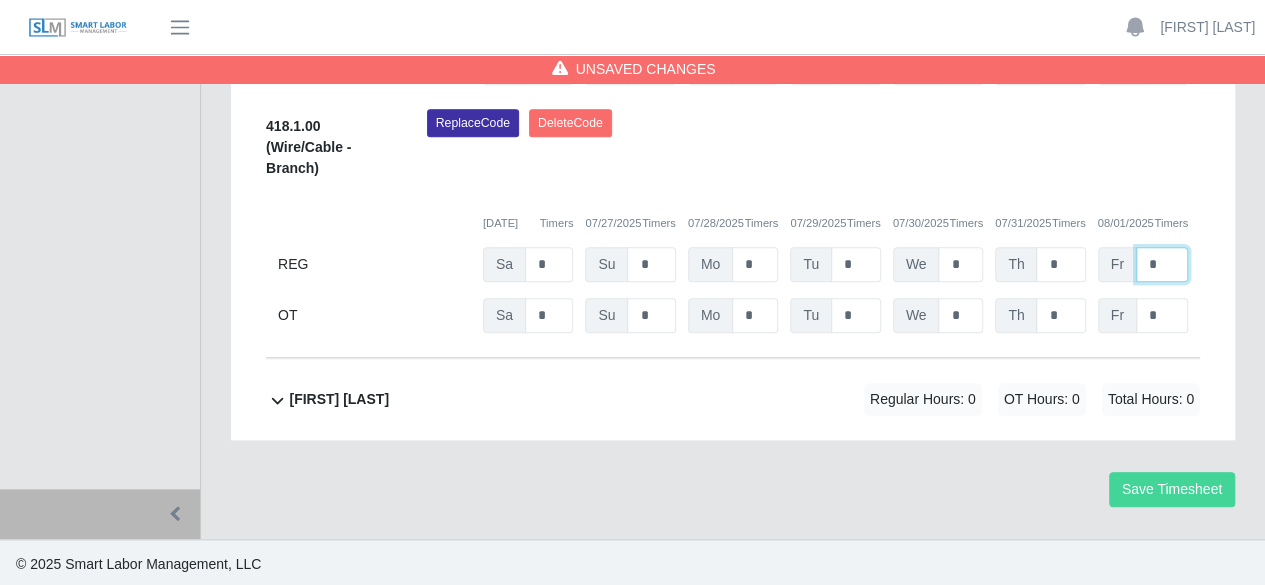 type on "*" 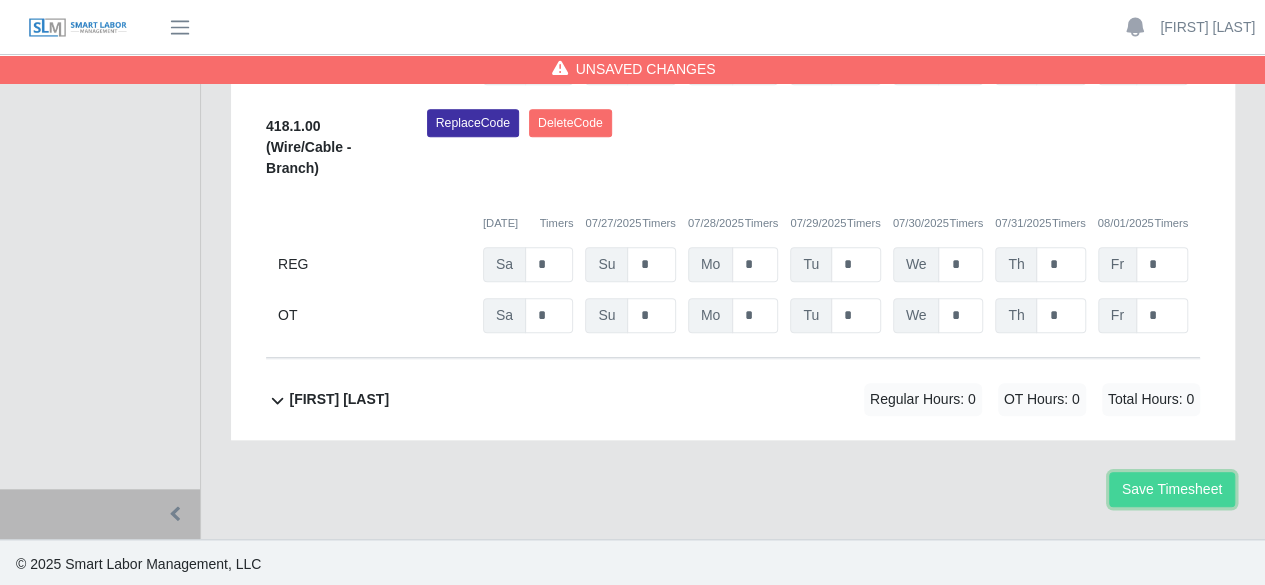 click on "Save
Timesheet" at bounding box center [1172, 489] 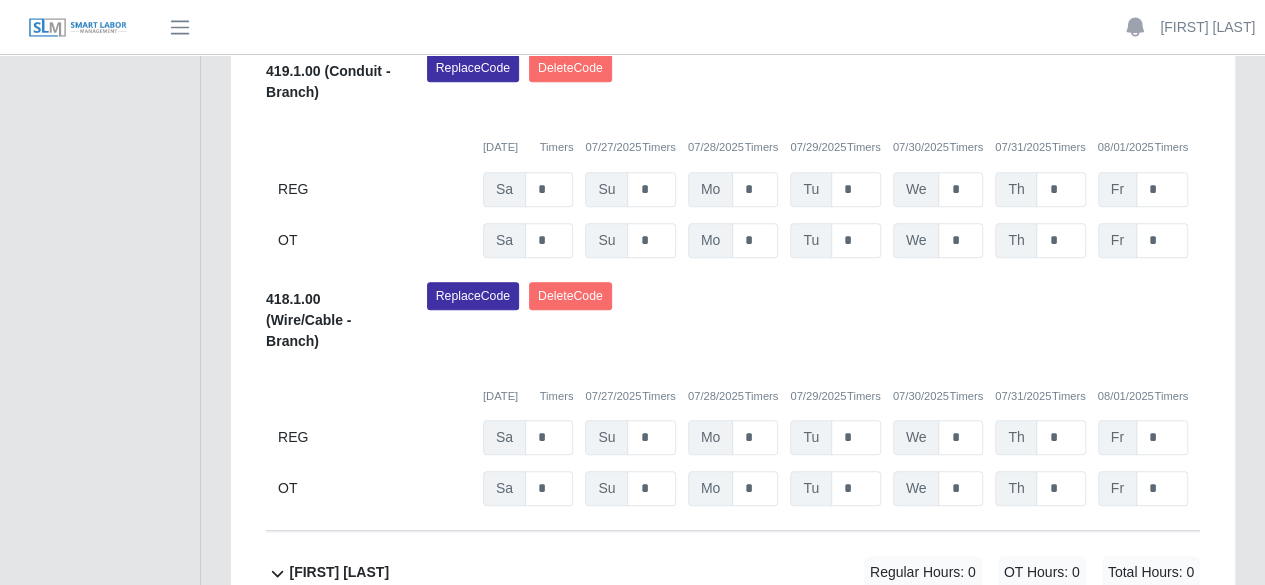 scroll, scrollTop: 353, scrollLeft: 0, axis: vertical 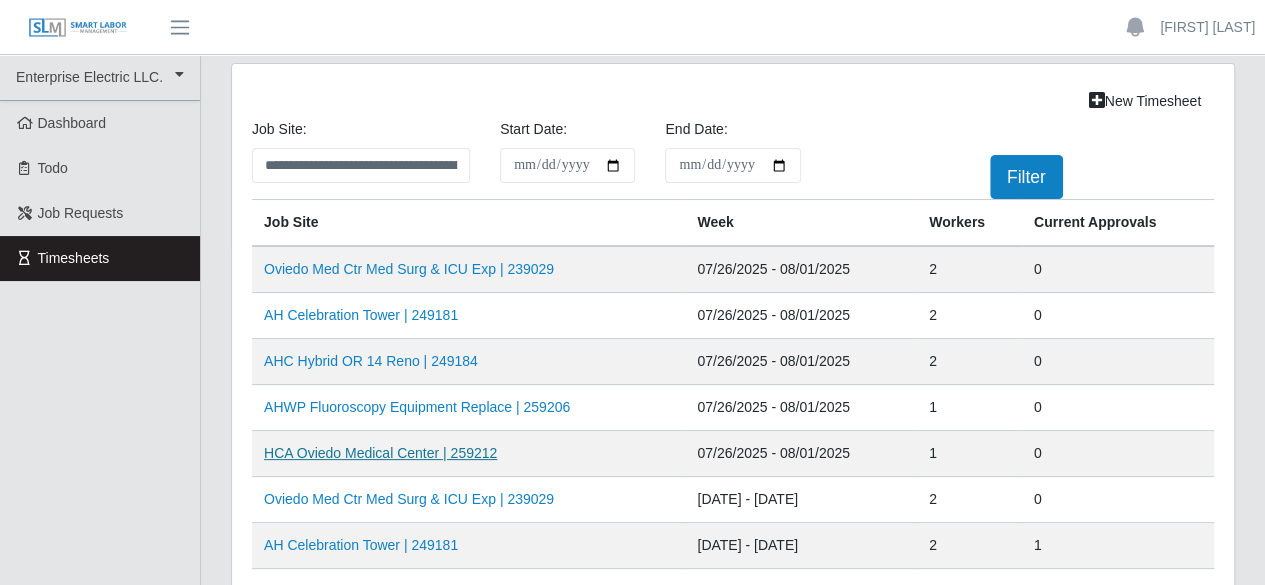 click on "HCA Oviedo Medical Center | 259212" at bounding box center (380, 453) 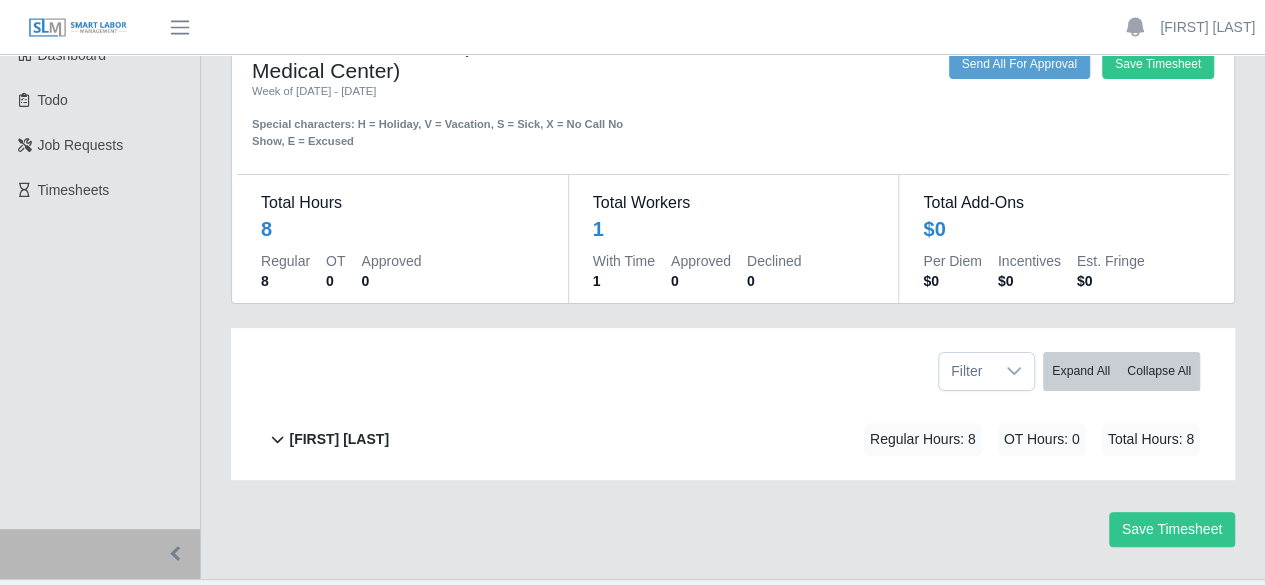 scroll, scrollTop: 100, scrollLeft: 0, axis: vertical 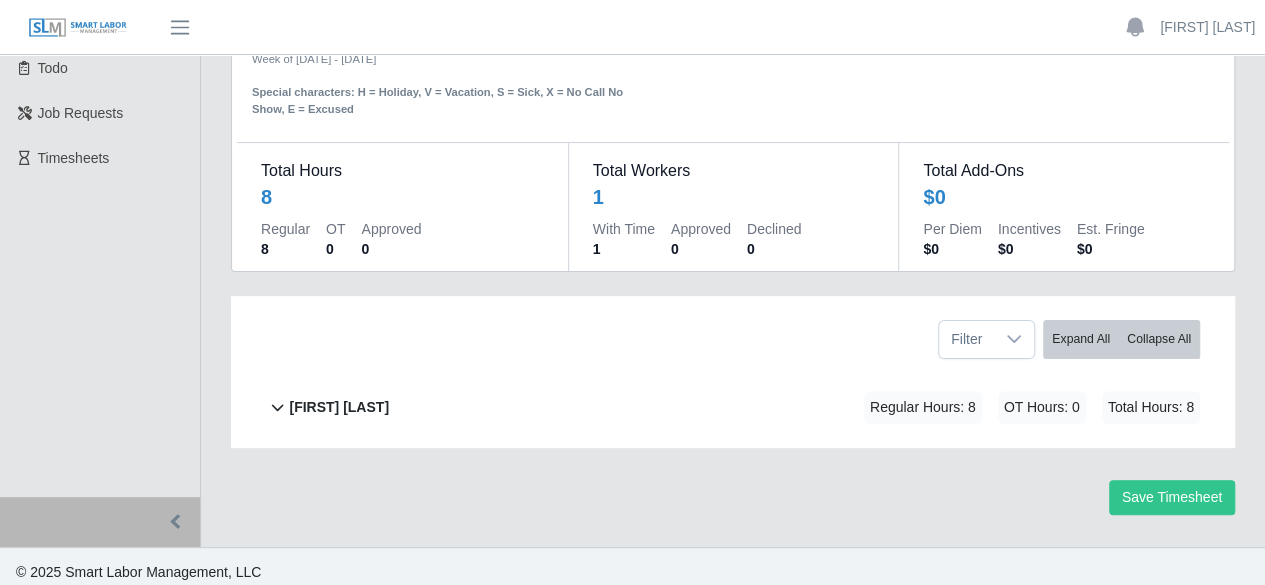 click on "[FIRST] [LAST]" at bounding box center (339, 407) 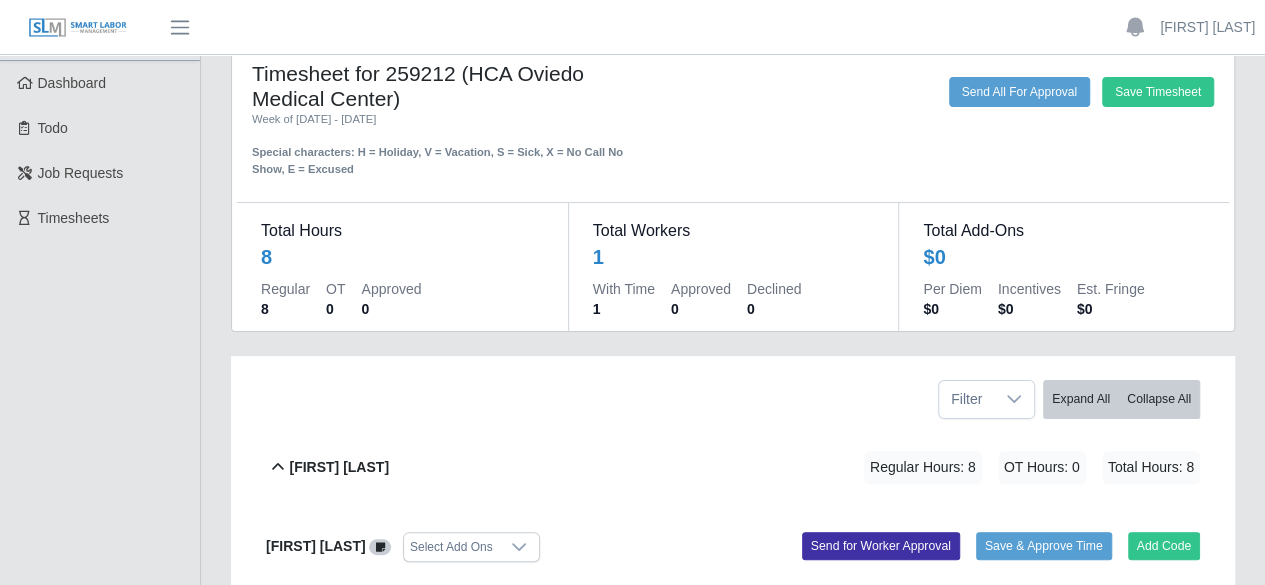 scroll, scrollTop: 0, scrollLeft: 0, axis: both 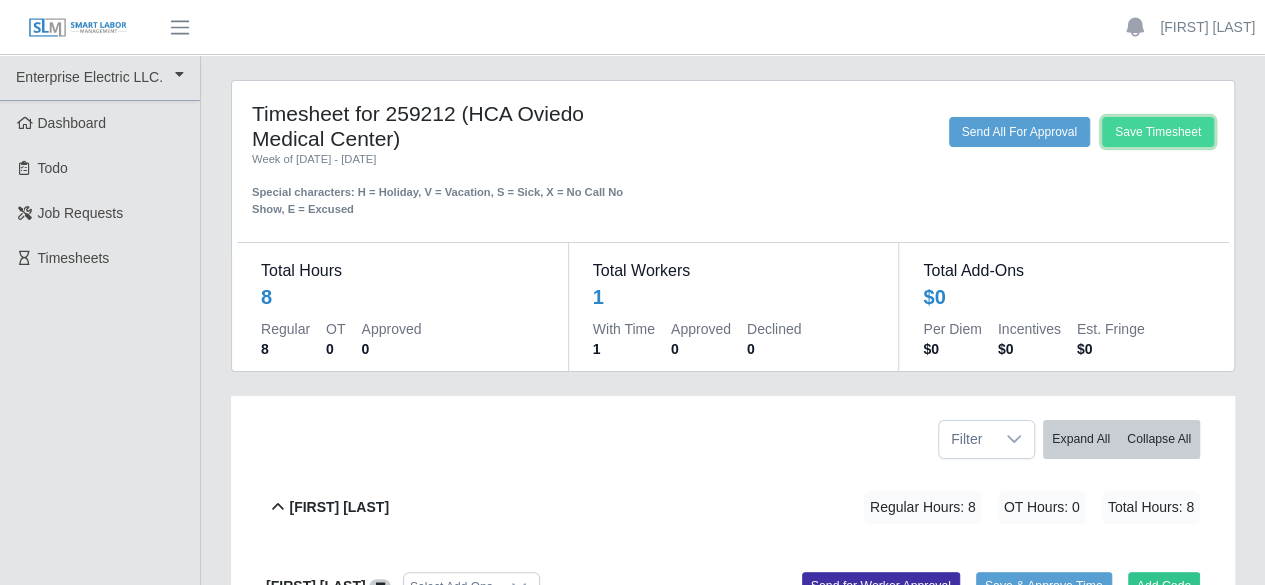 click on "Save Timesheet" at bounding box center (1158, 132) 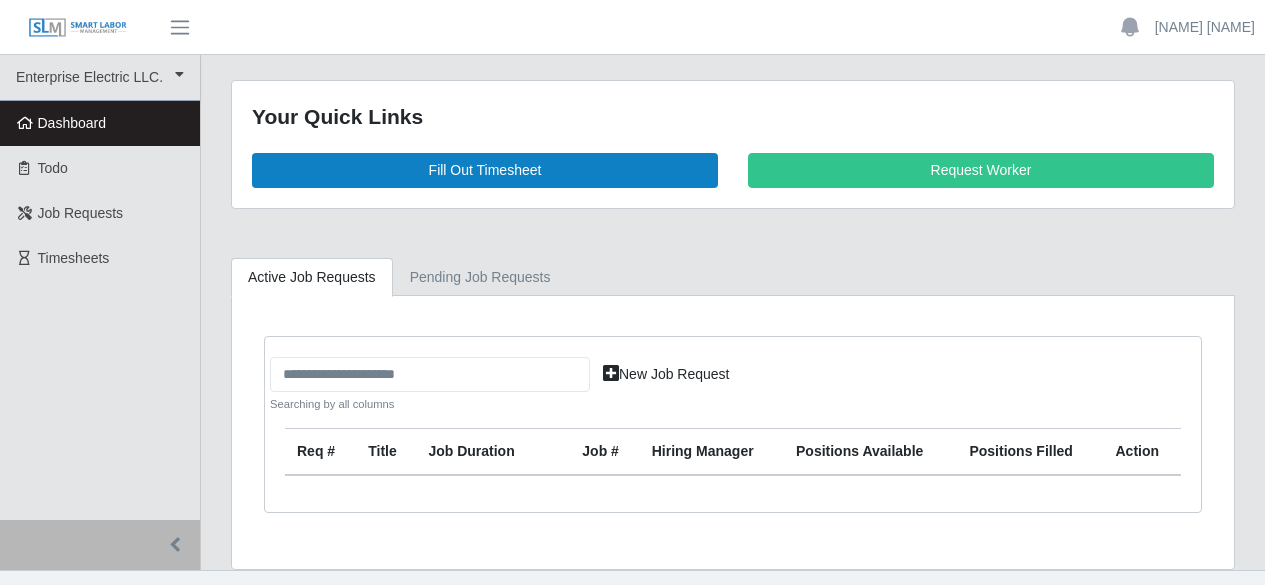 scroll, scrollTop: 0, scrollLeft: 0, axis: both 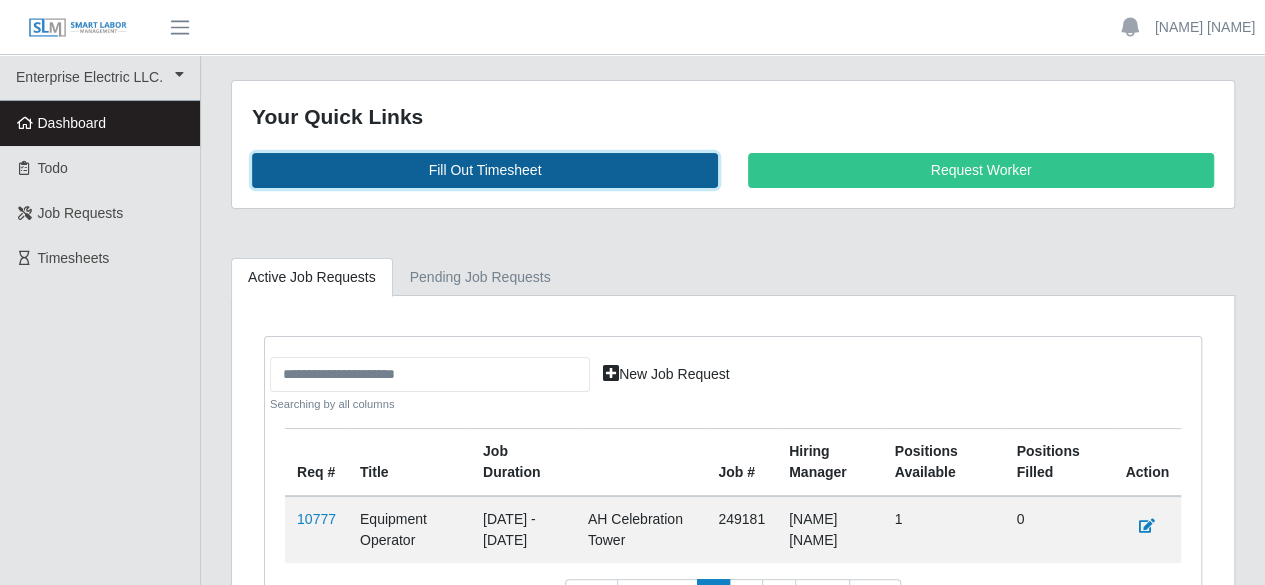 click on "Fill Out Timesheet" at bounding box center (485, 170) 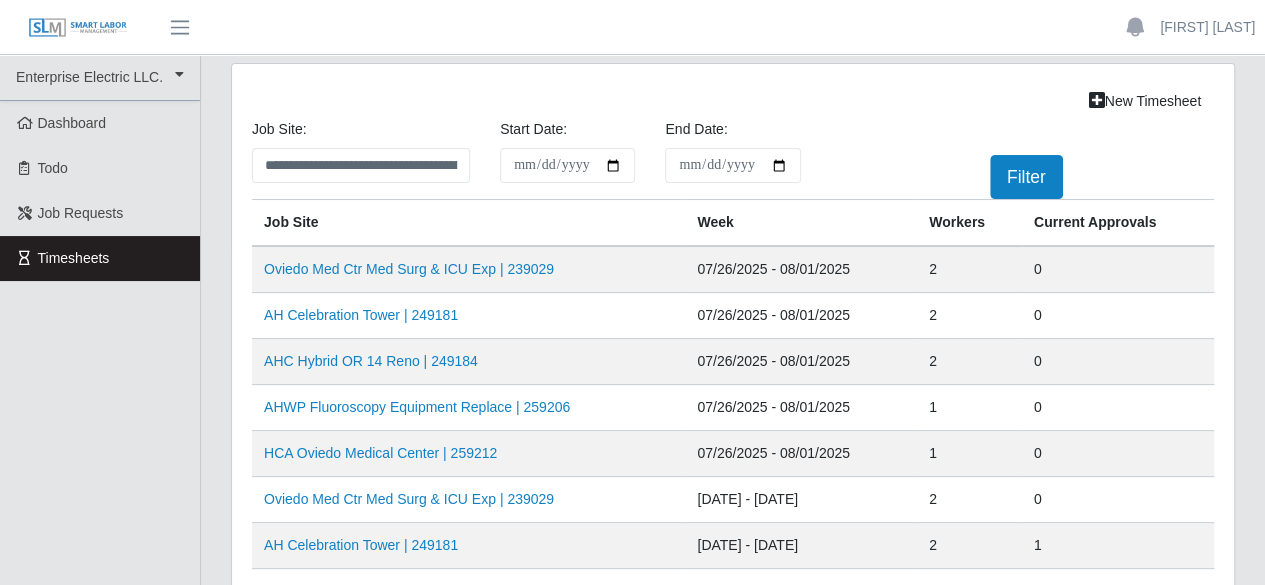 scroll, scrollTop: 100, scrollLeft: 0, axis: vertical 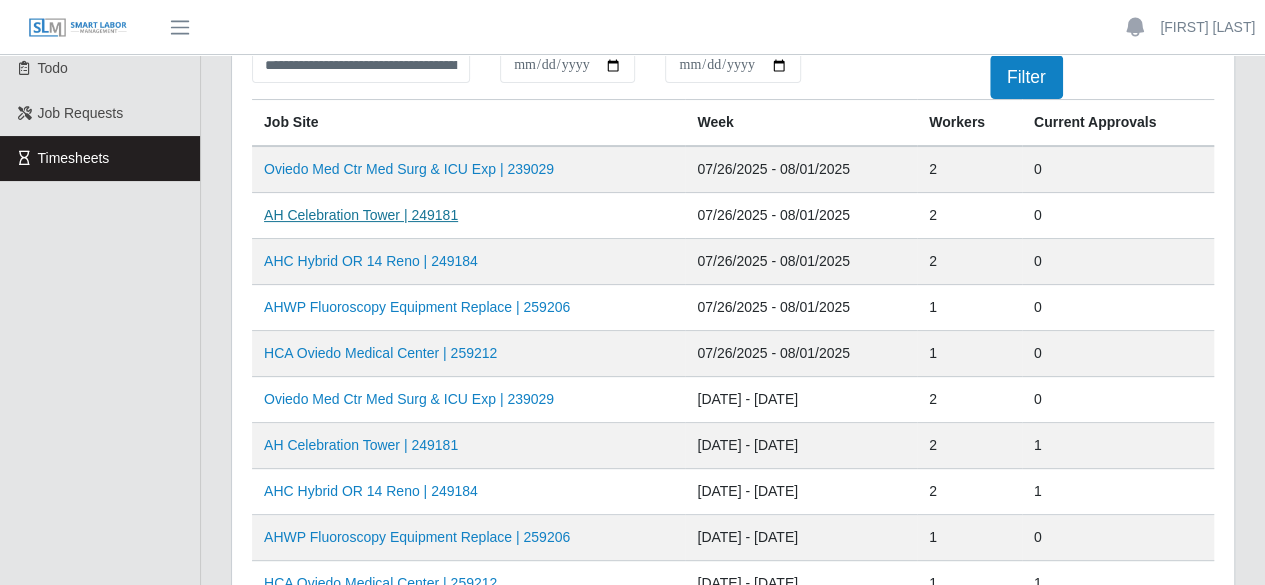 click on "AH Celebration Tower | 249181" at bounding box center [361, 215] 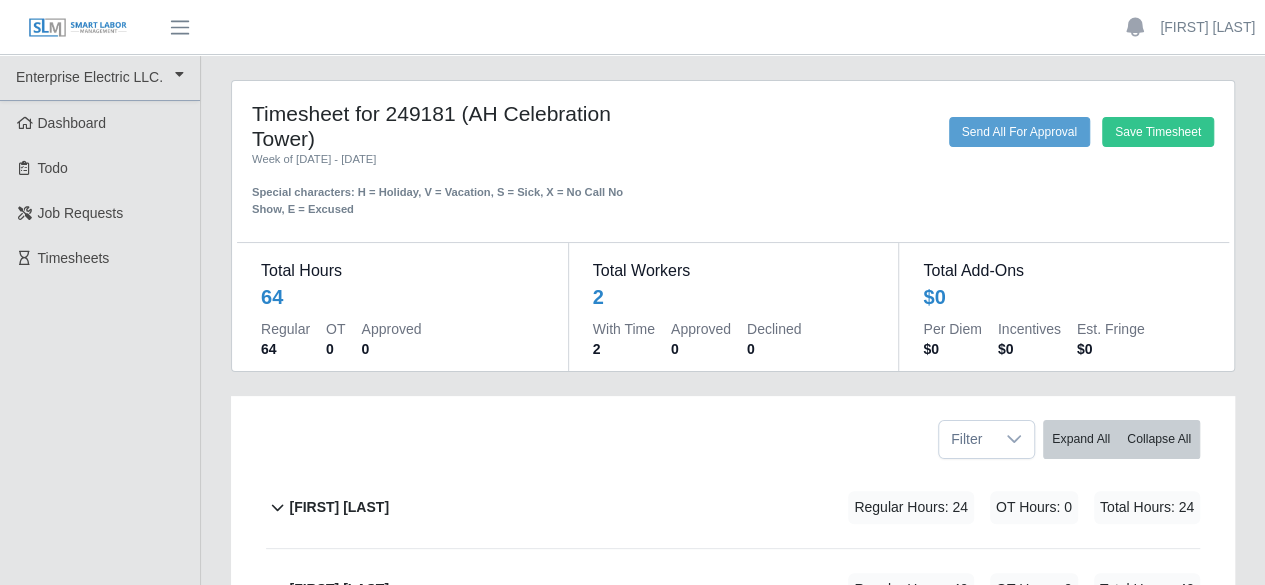 scroll, scrollTop: 190, scrollLeft: 0, axis: vertical 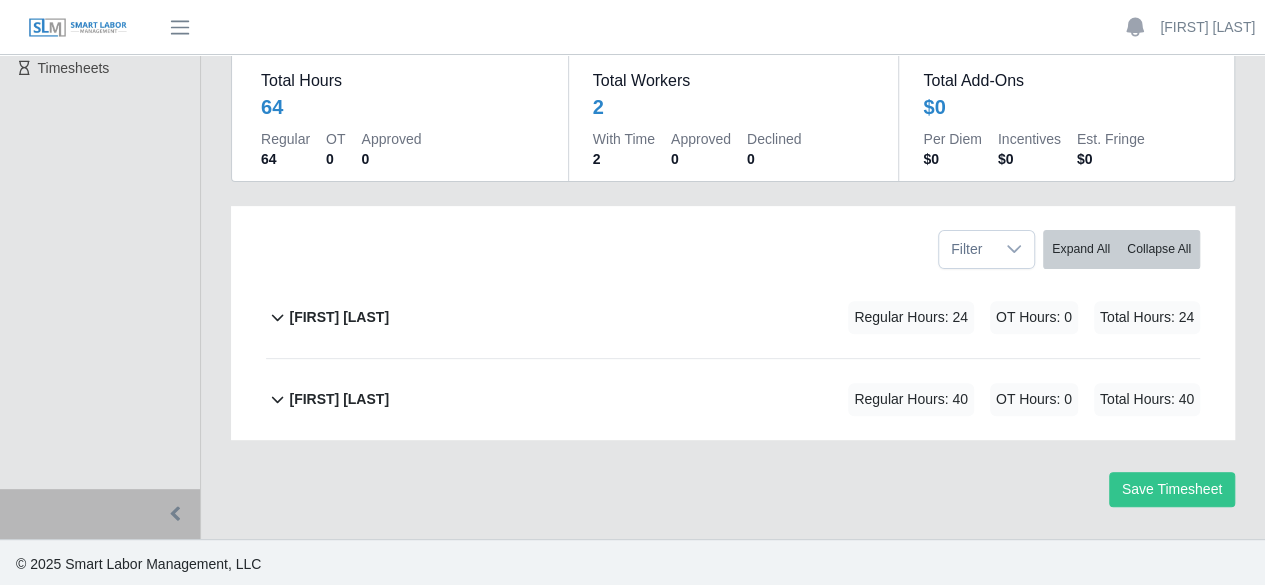 click on "[FIRST] [LAST]" at bounding box center [339, 317] 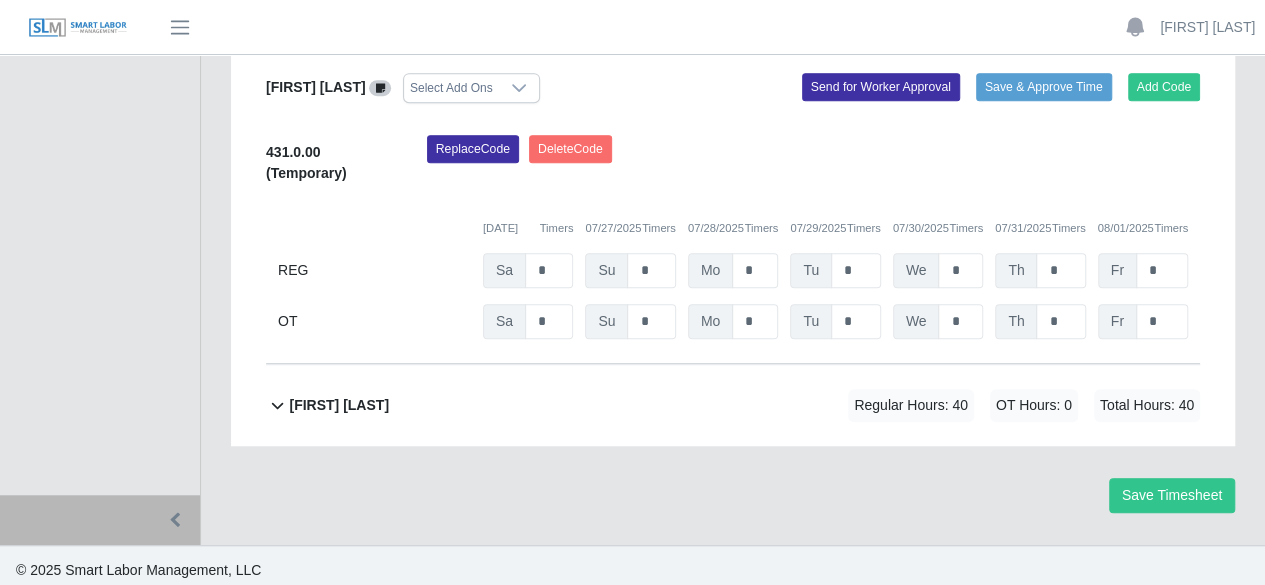 scroll, scrollTop: 504, scrollLeft: 0, axis: vertical 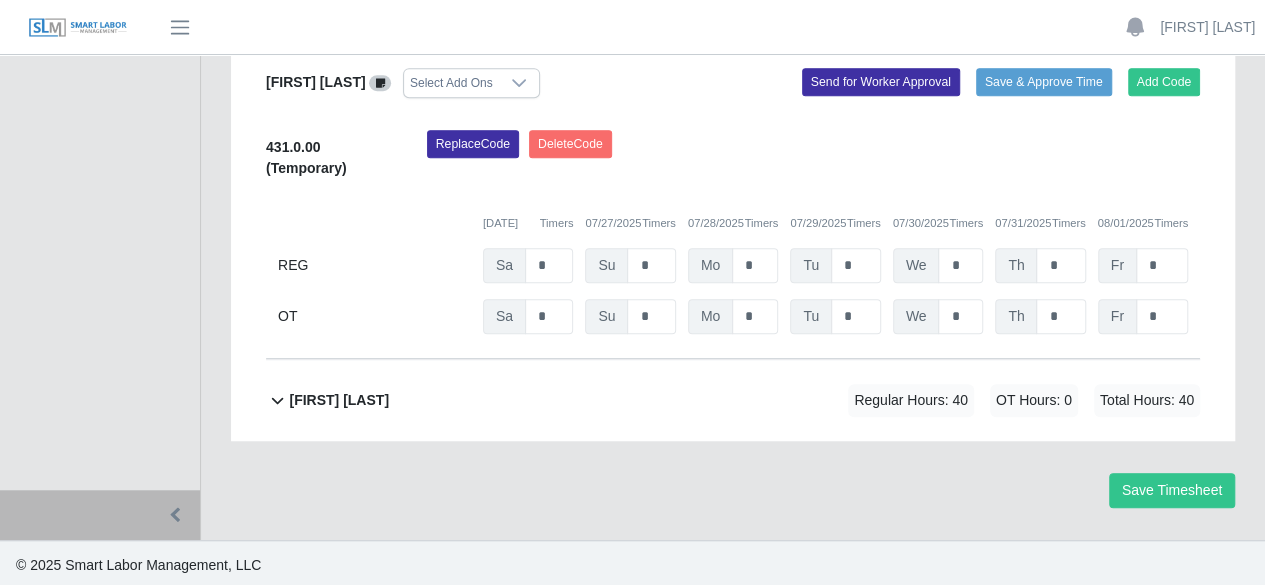 click on "[FIRST] [LAST]" at bounding box center (339, 400) 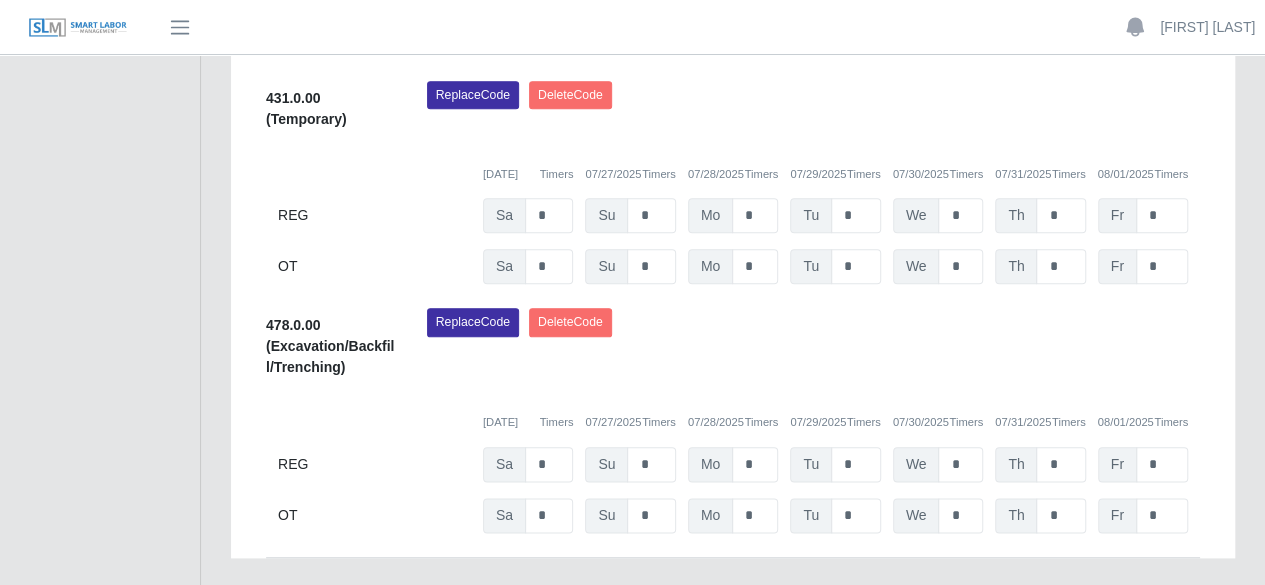 scroll, scrollTop: 1067, scrollLeft: 0, axis: vertical 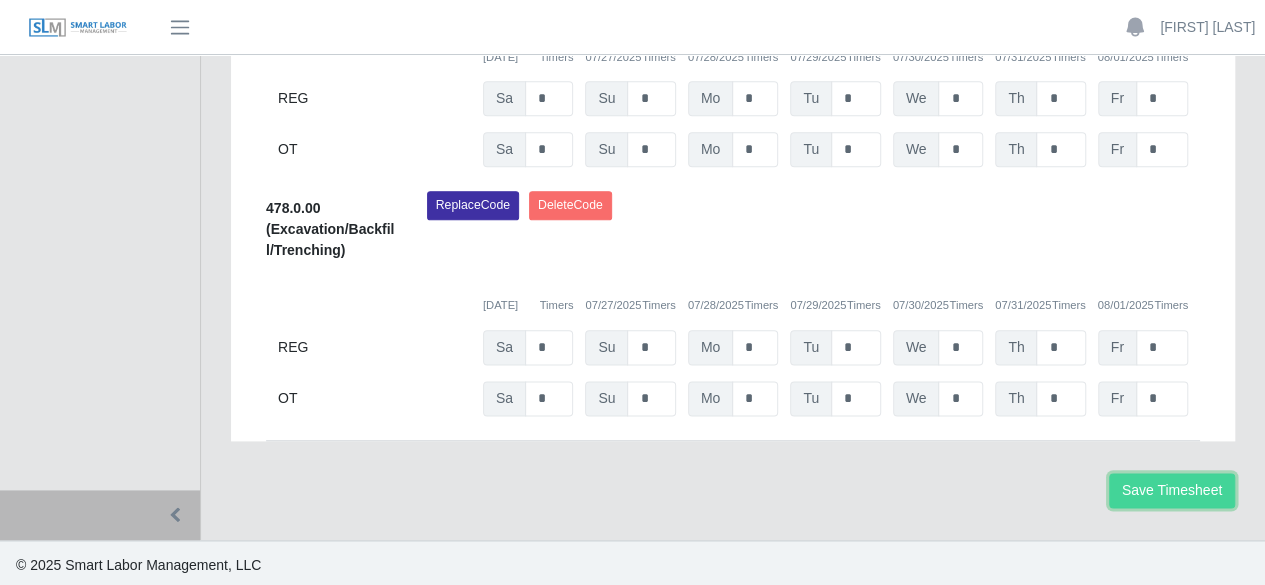 click on "Save
Timesheet" at bounding box center (1172, 490) 